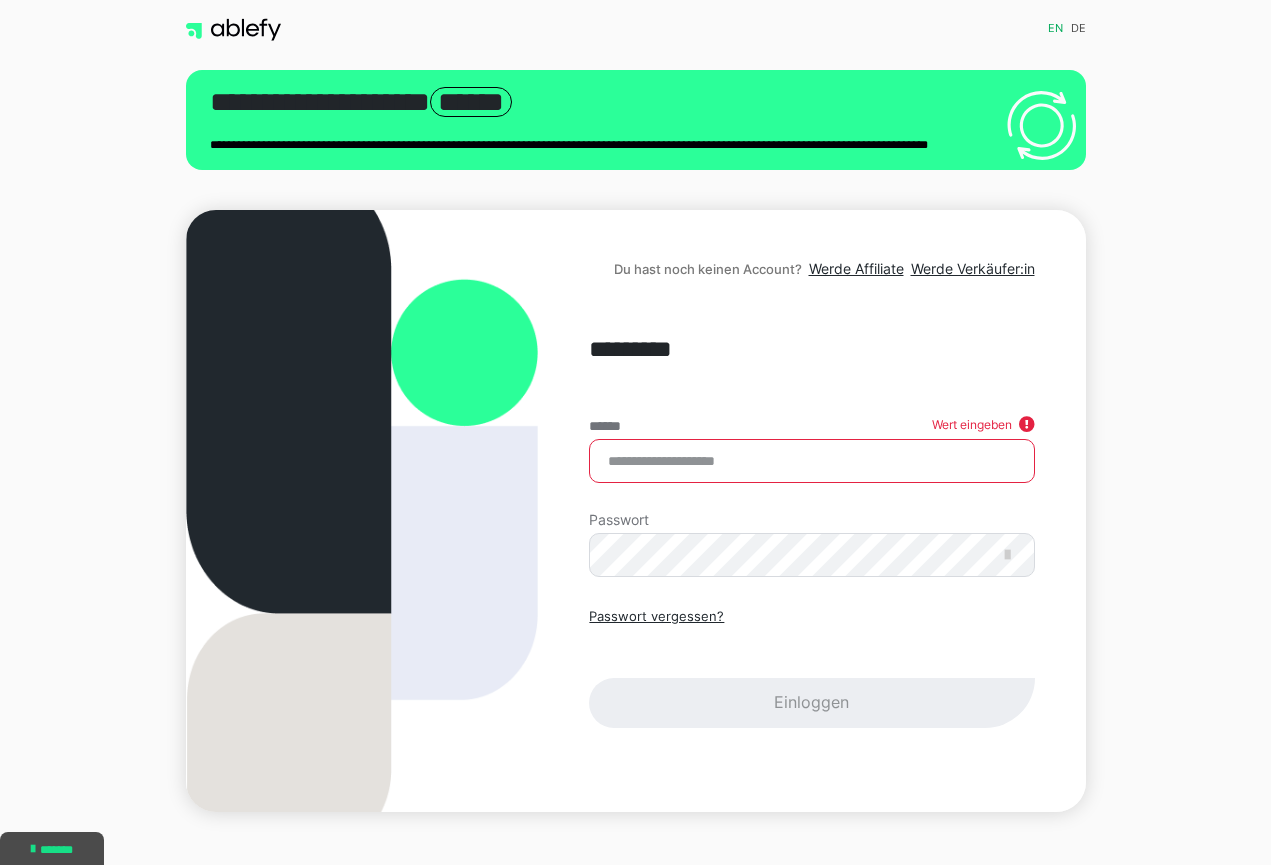 scroll, scrollTop: 0, scrollLeft: 0, axis: both 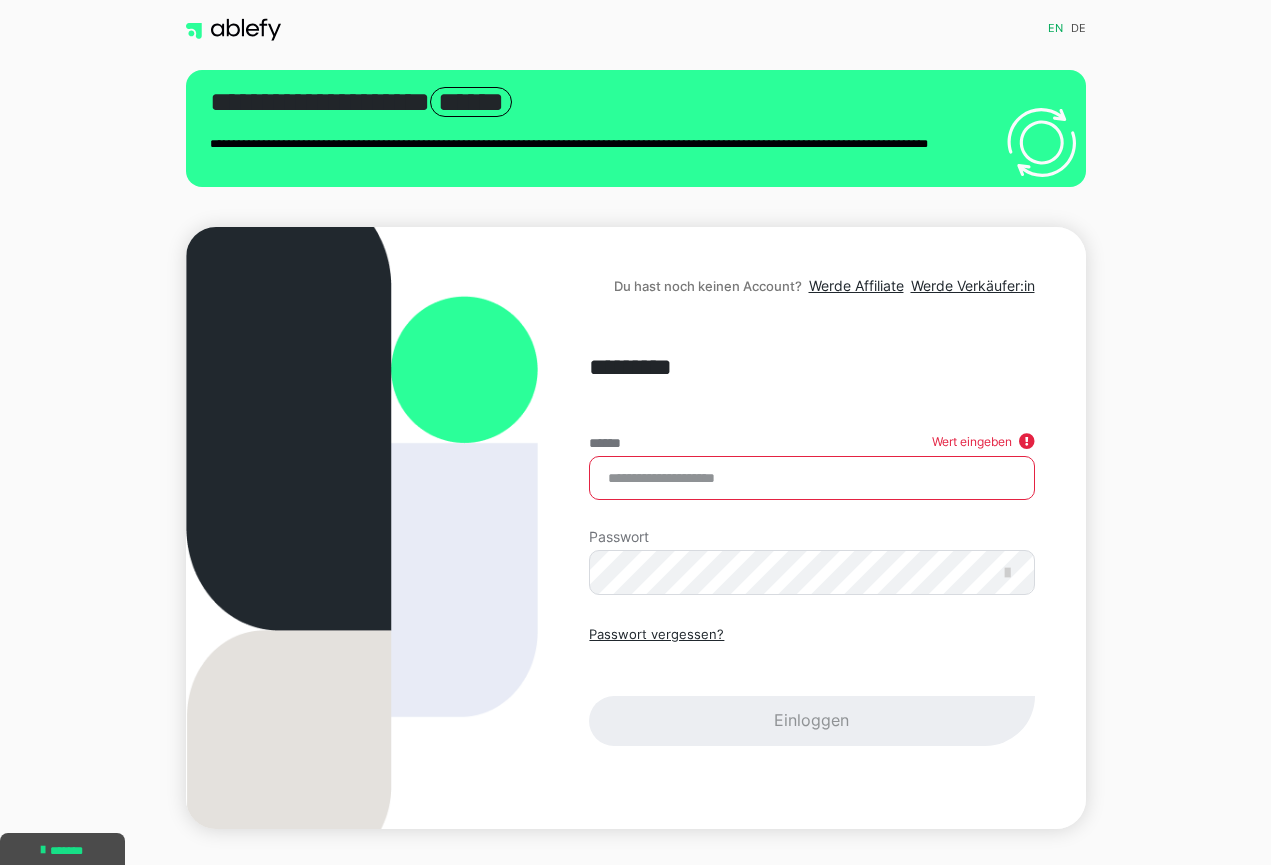 click on "******" at bounding box center (811, 478) 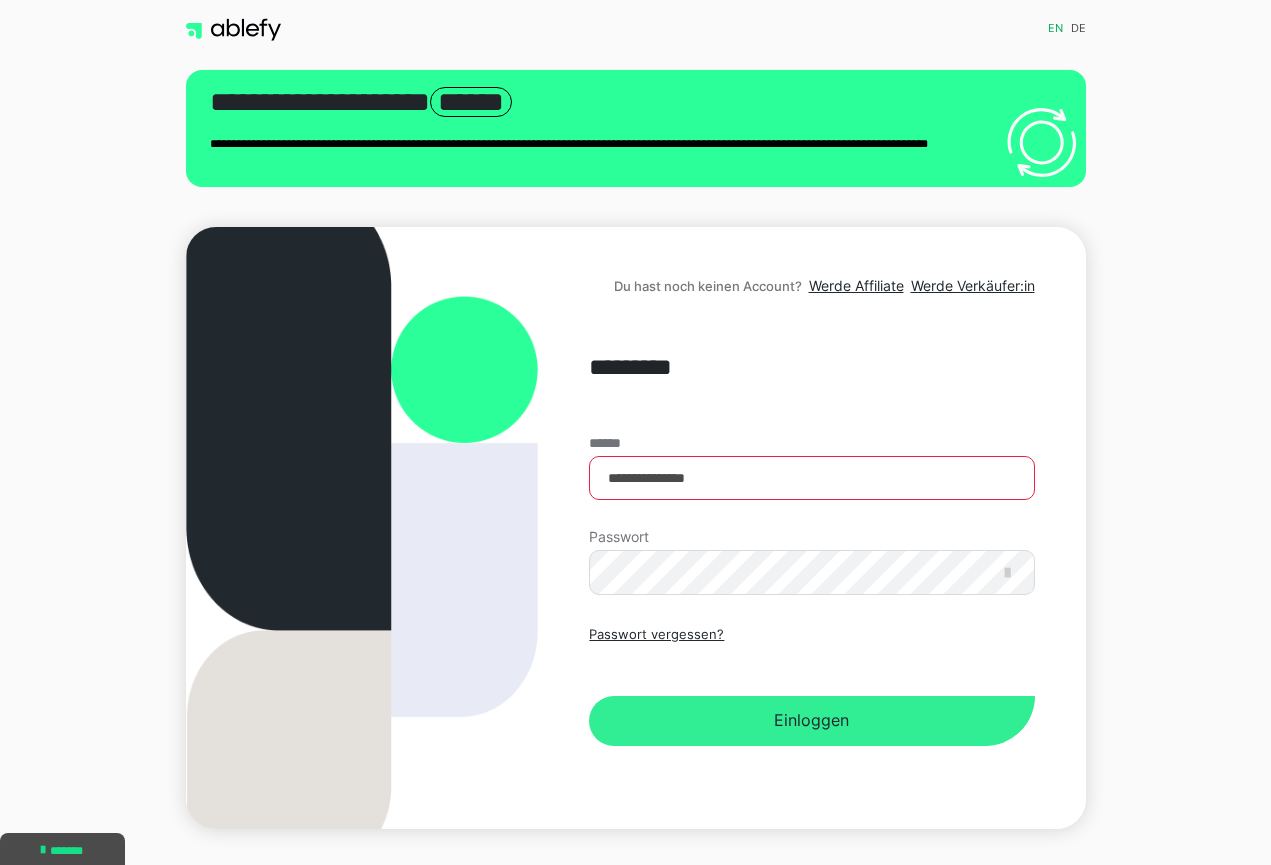 click on "Einloggen" at bounding box center (811, 721) 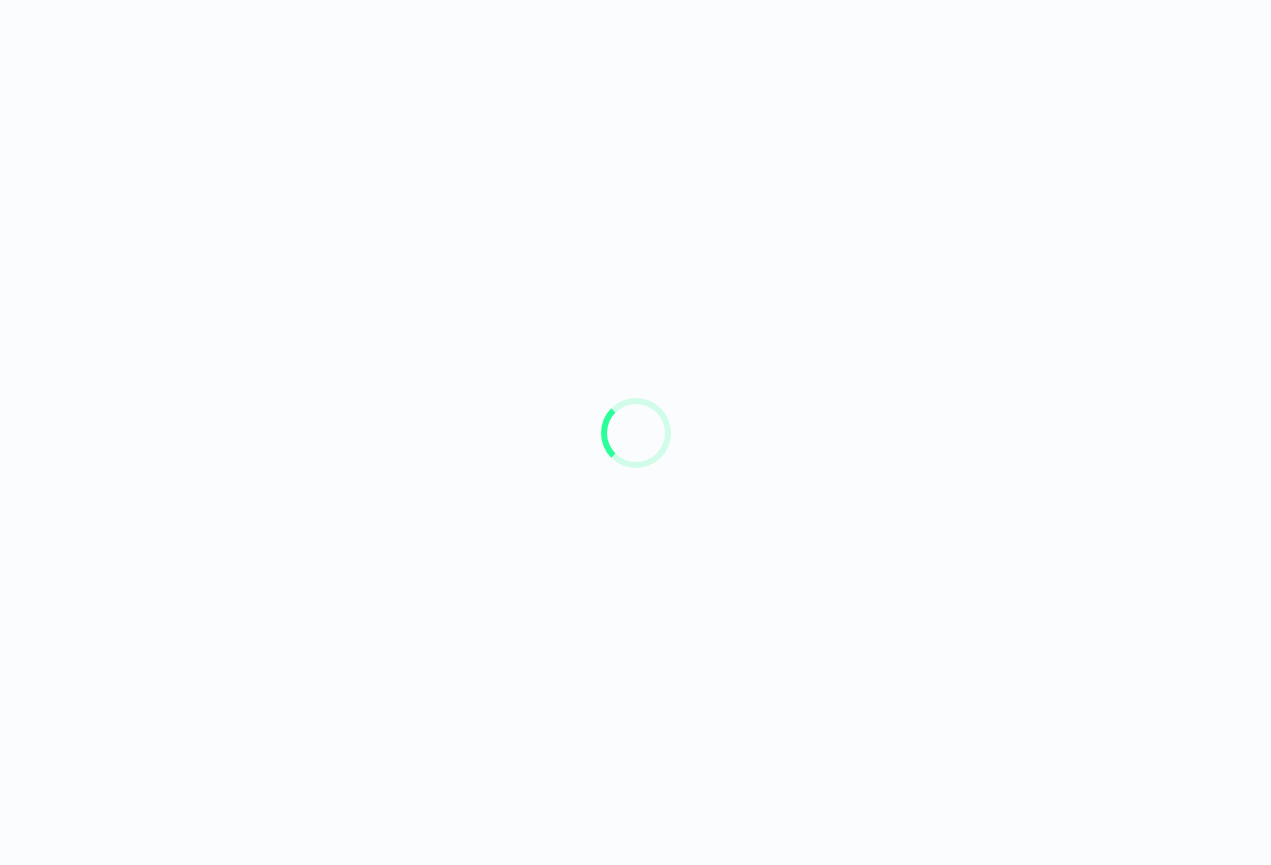 scroll, scrollTop: 0, scrollLeft: 0, axis: both 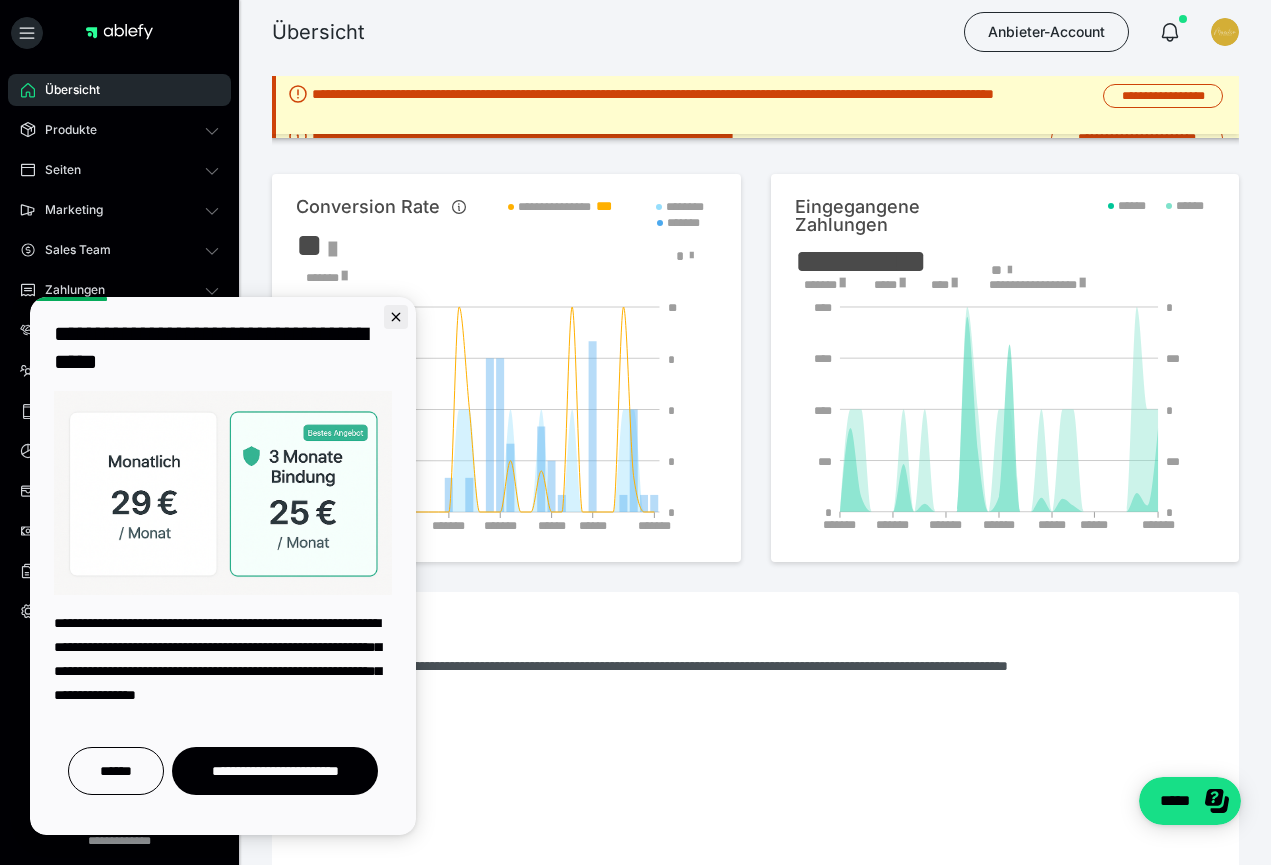 click 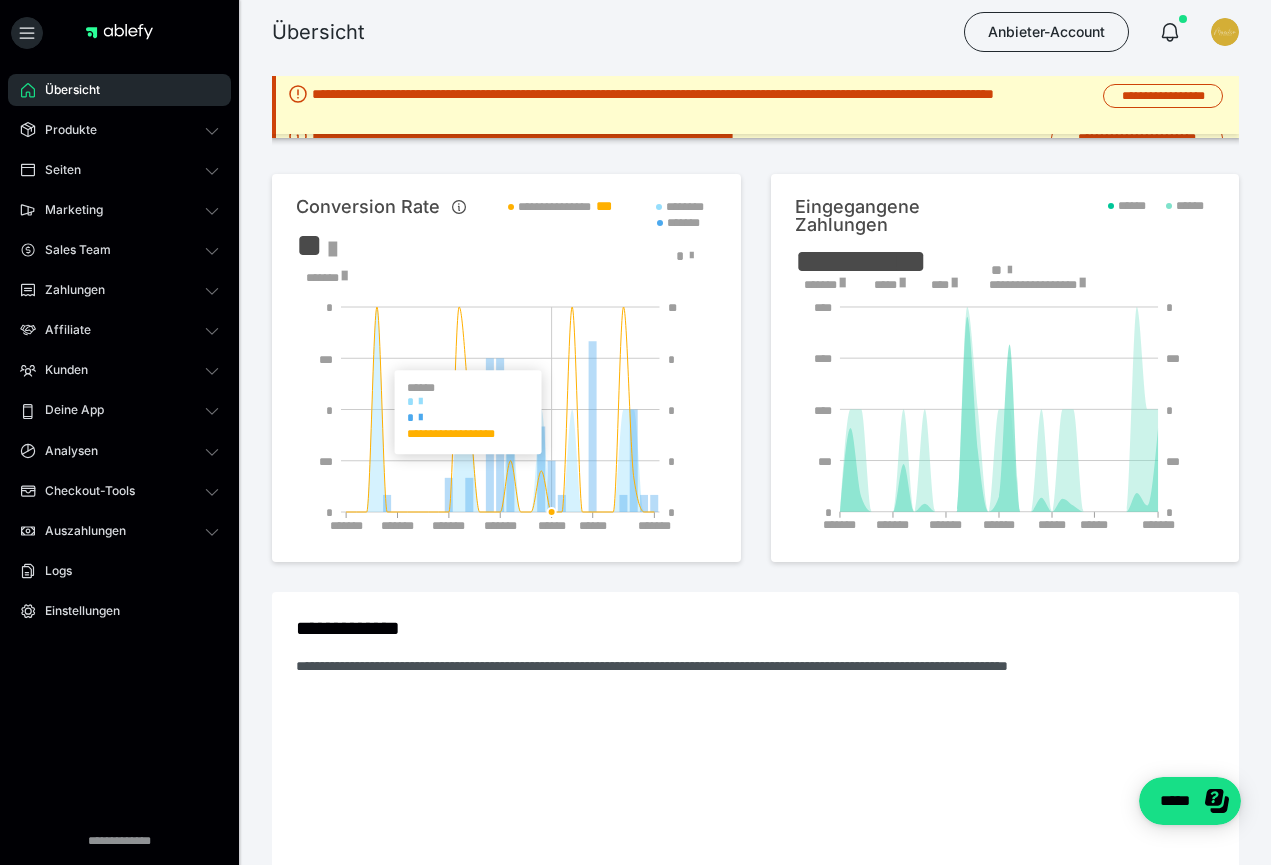 scroll, scrollTop: 0, scrollLeft: 0, axis: both 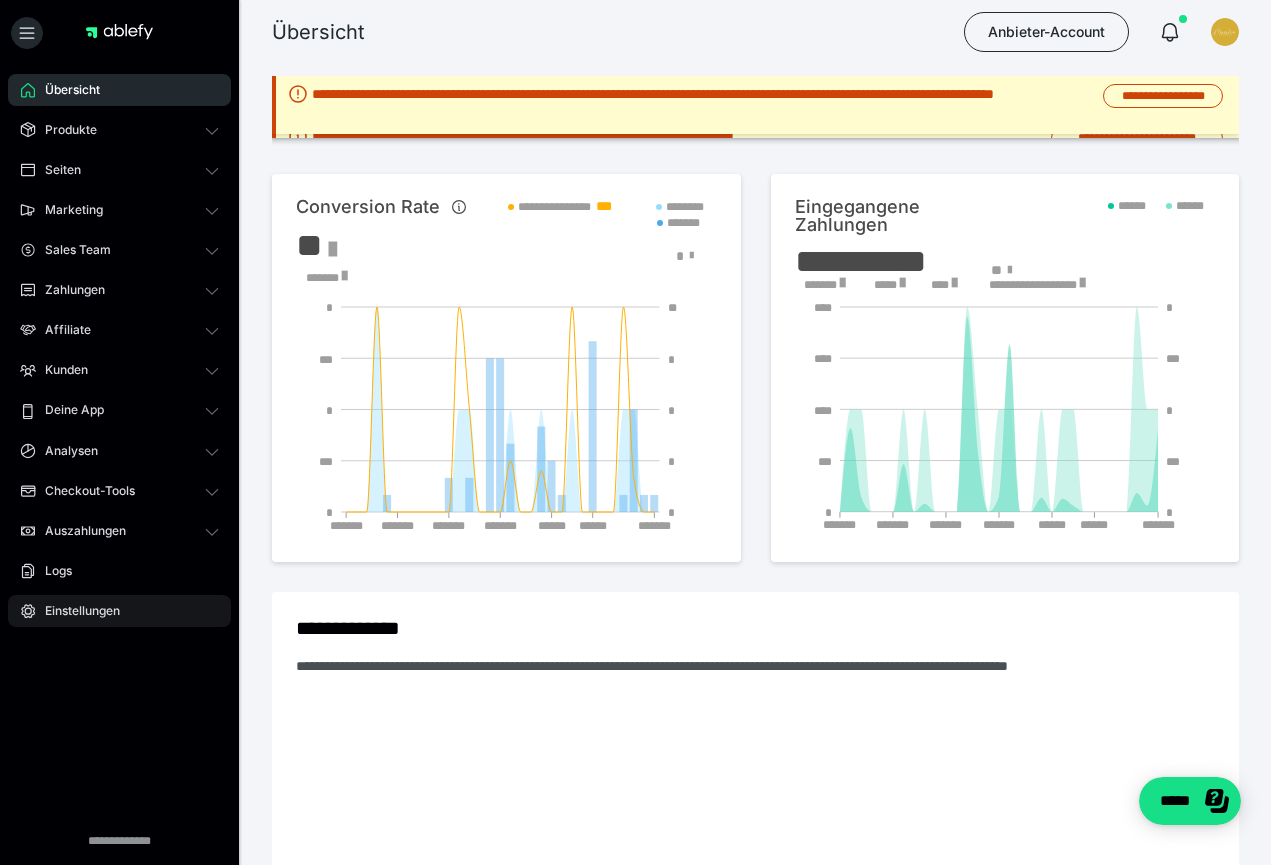 click on "Einstellungen" at bounding box center [119, 611] 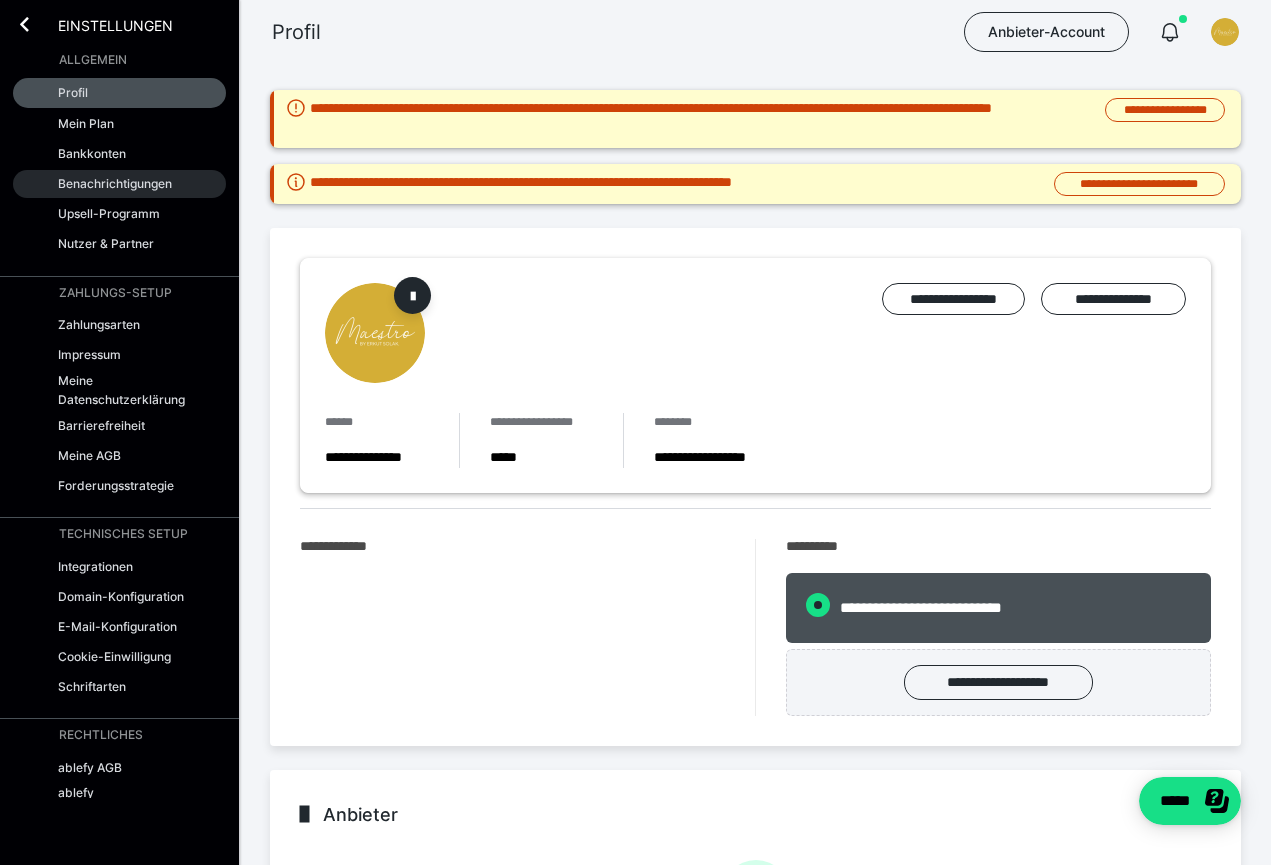 radio on "****" 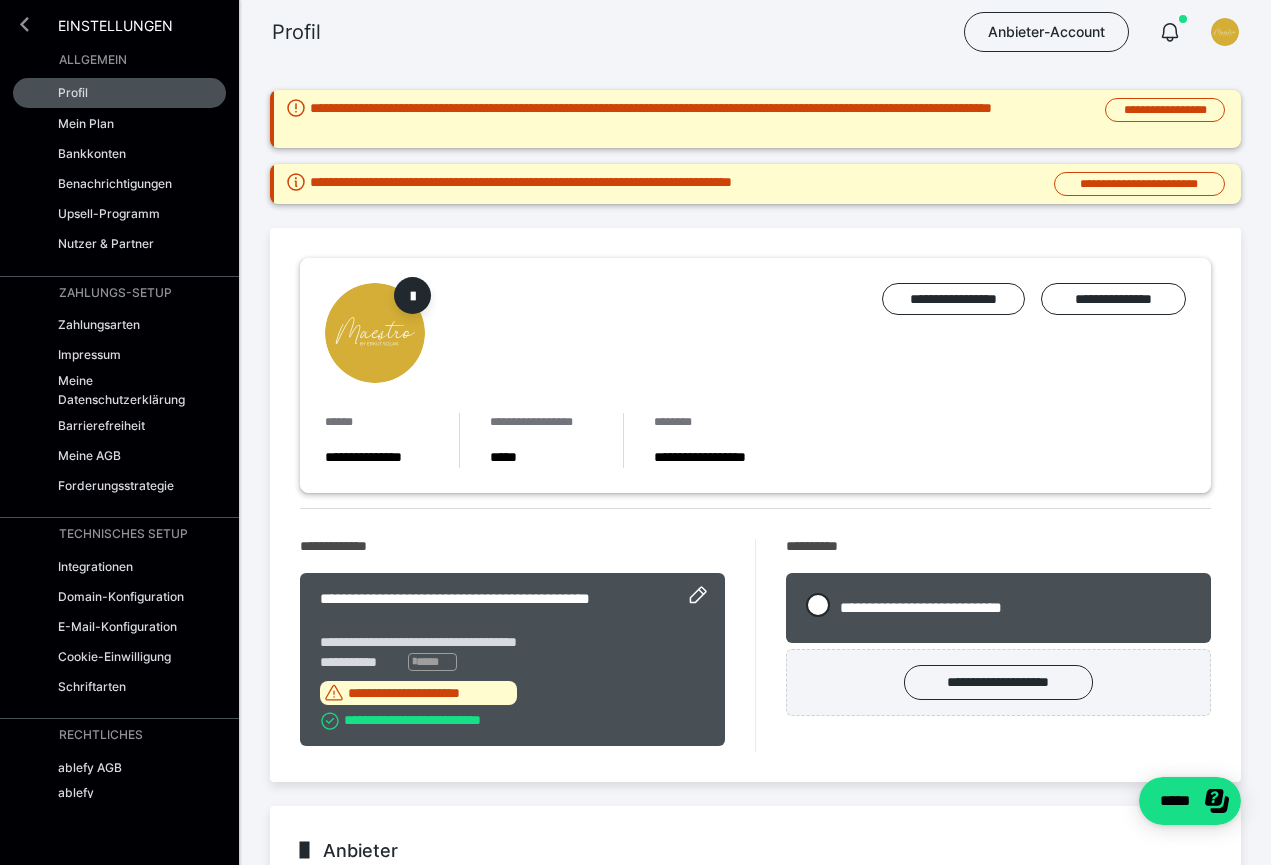 click at bounding box center (24, 24) 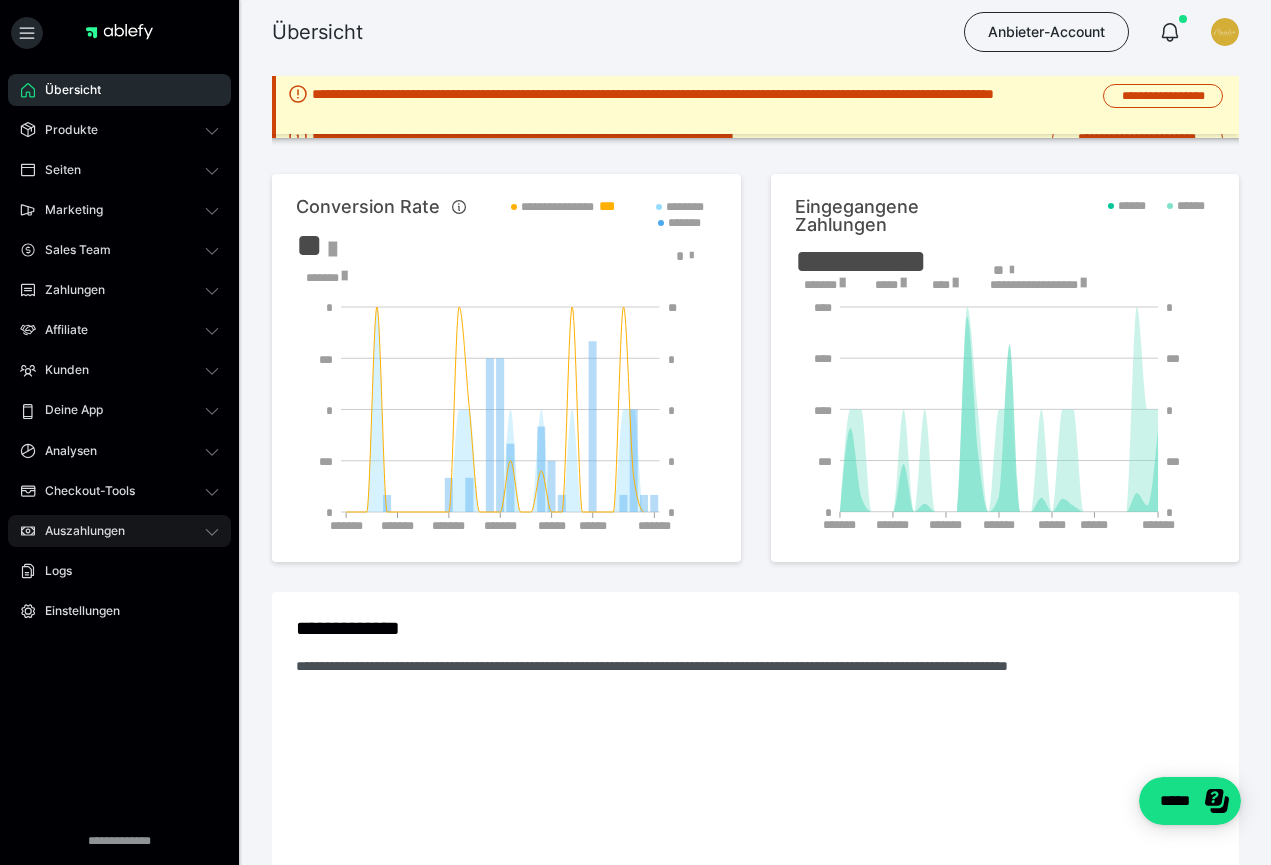 click on "Auszahlungen" at bounding box center [119, 531] 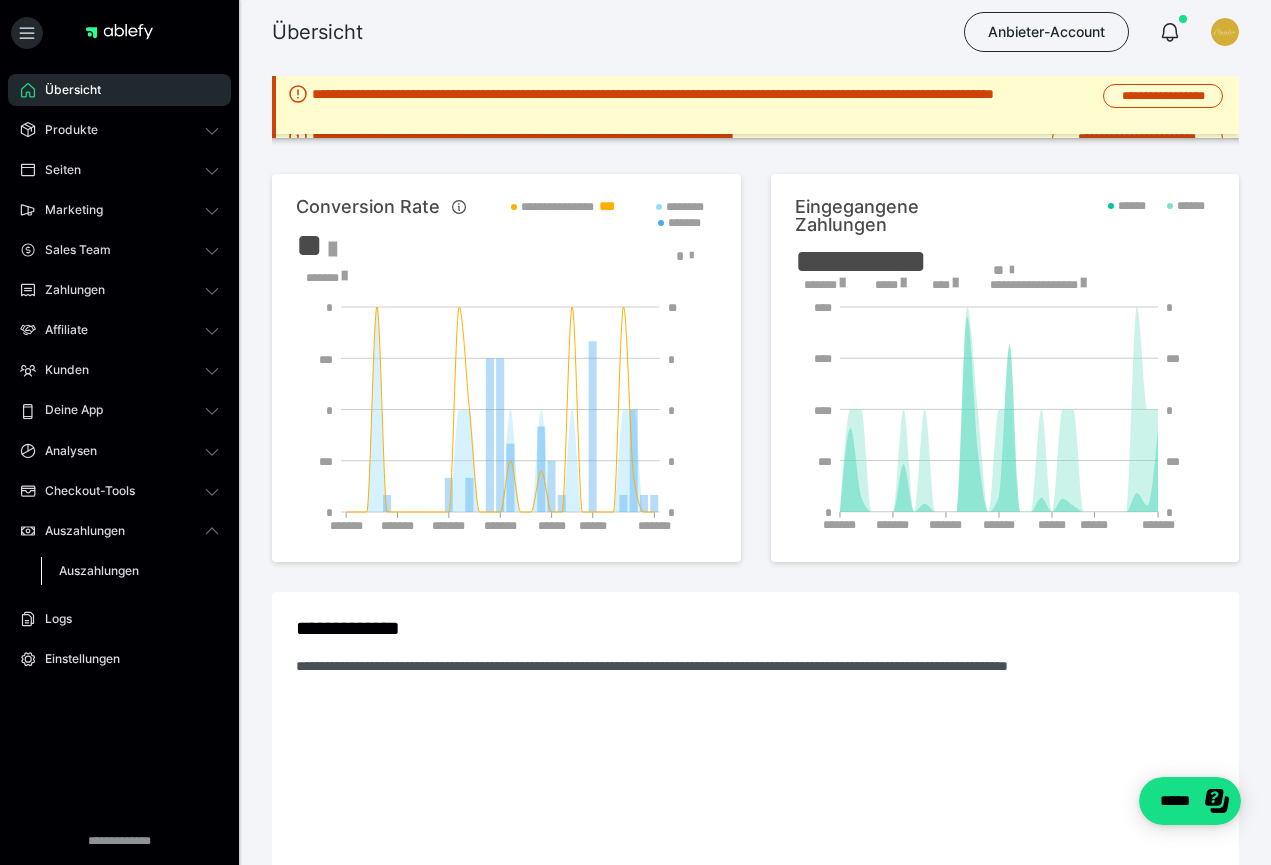 click on "Auszahlungen" at bounding box center (130, 571) 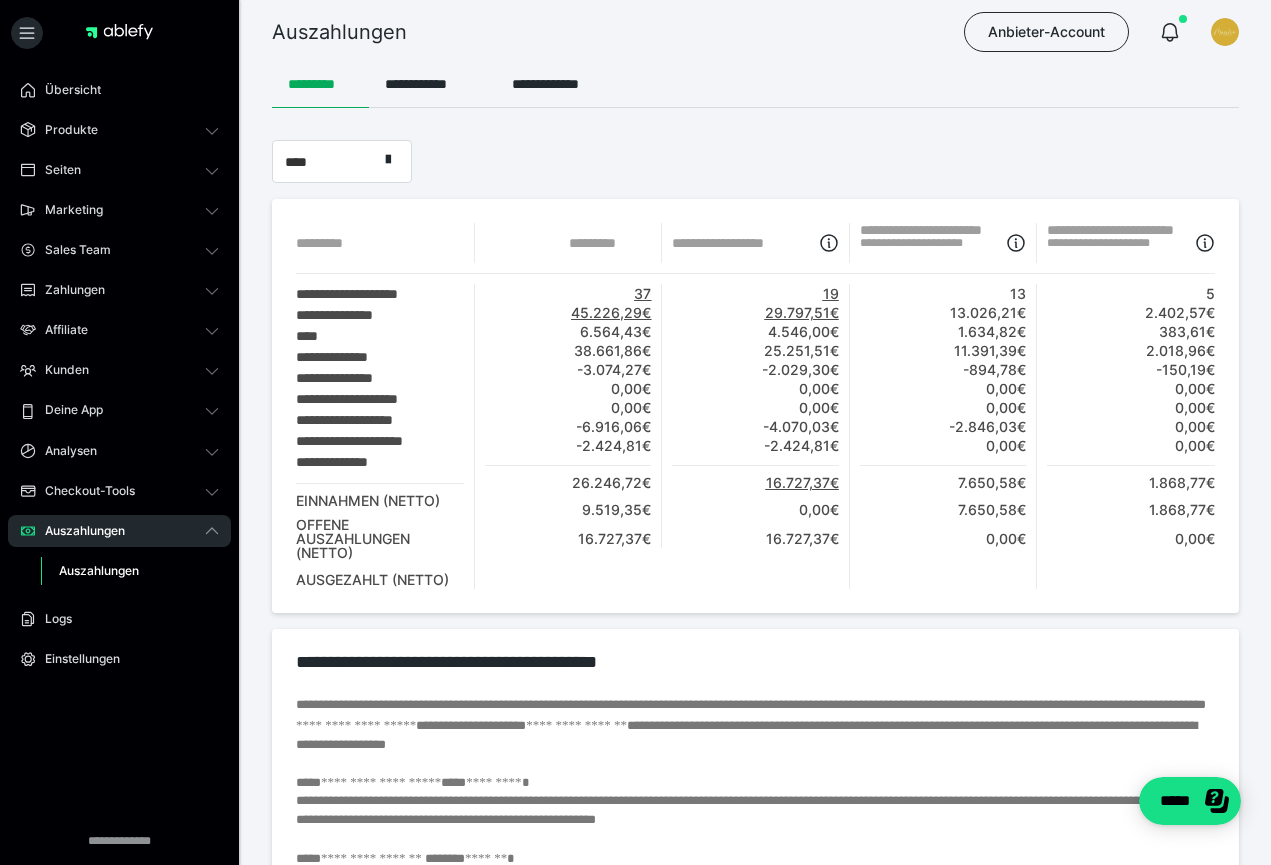 click on "**********" at bounding box center [755, 715] 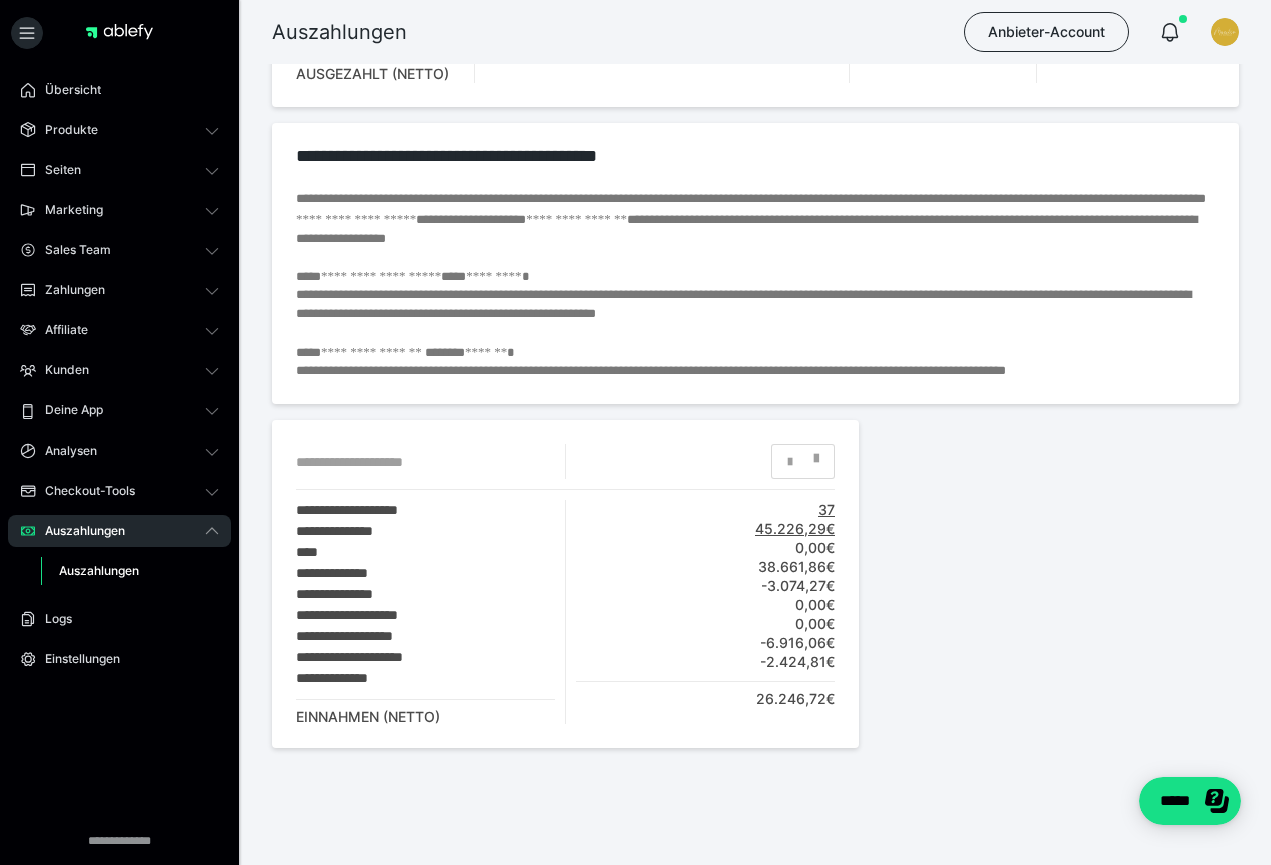 scroll, scrollTop: 506, scrollLeft: 0, axis: vertical 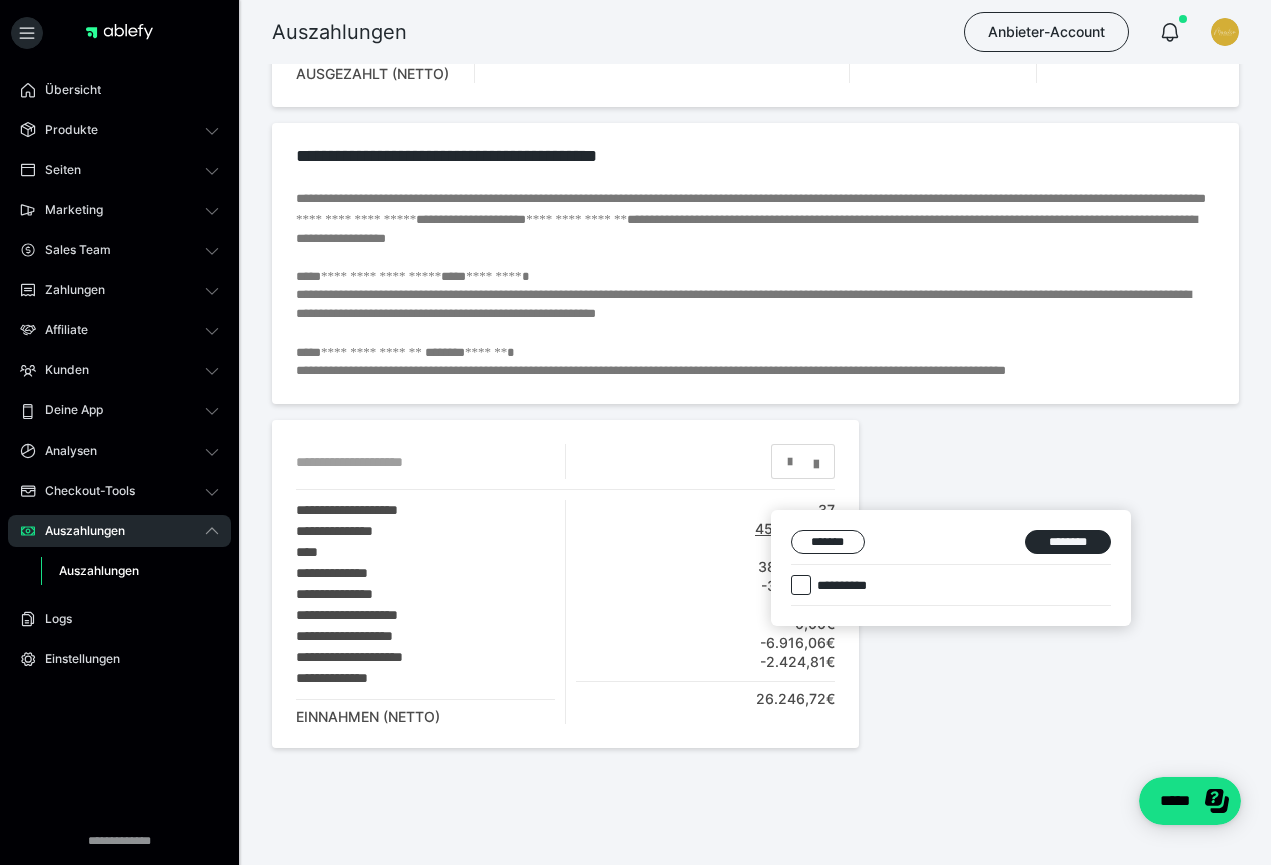 click at bounding box center (635, 432) 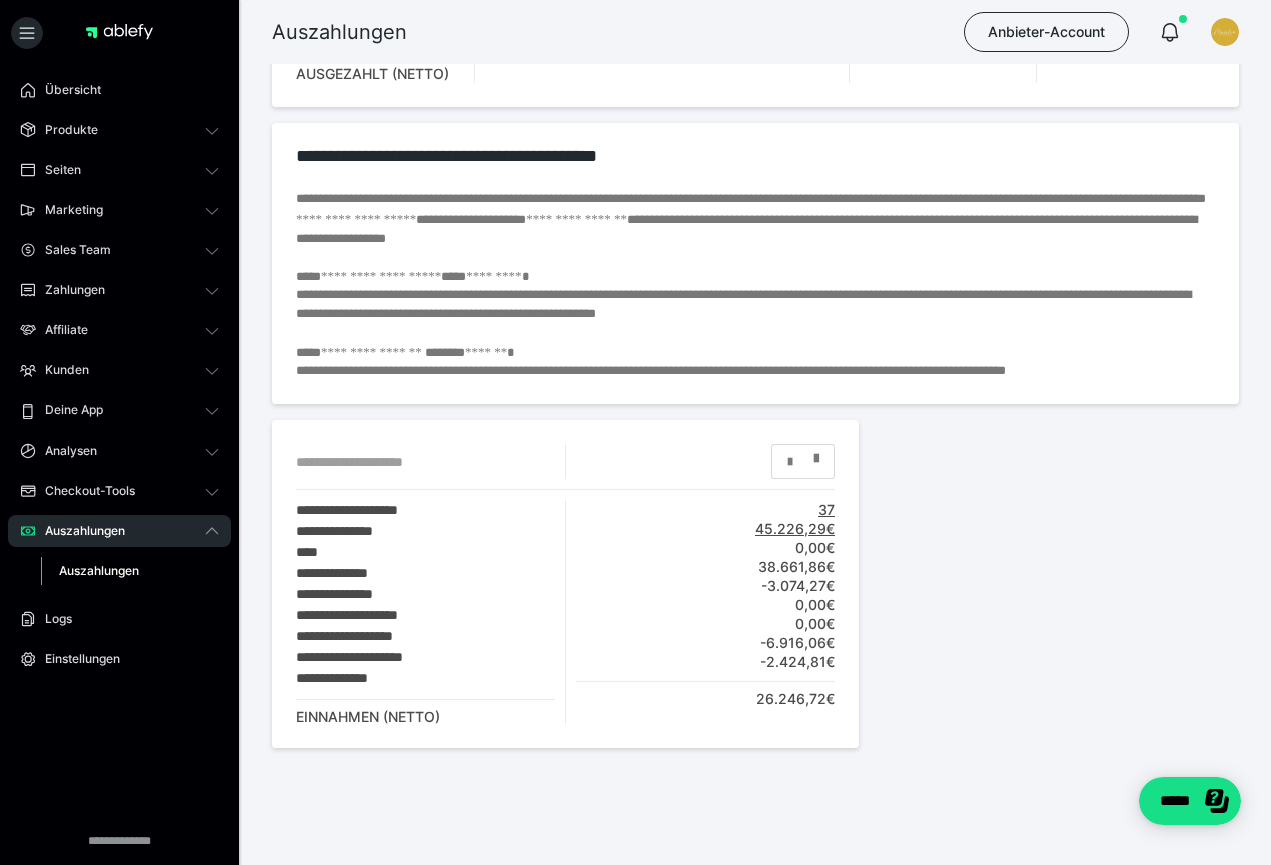 click at bounding box center [816, 454] 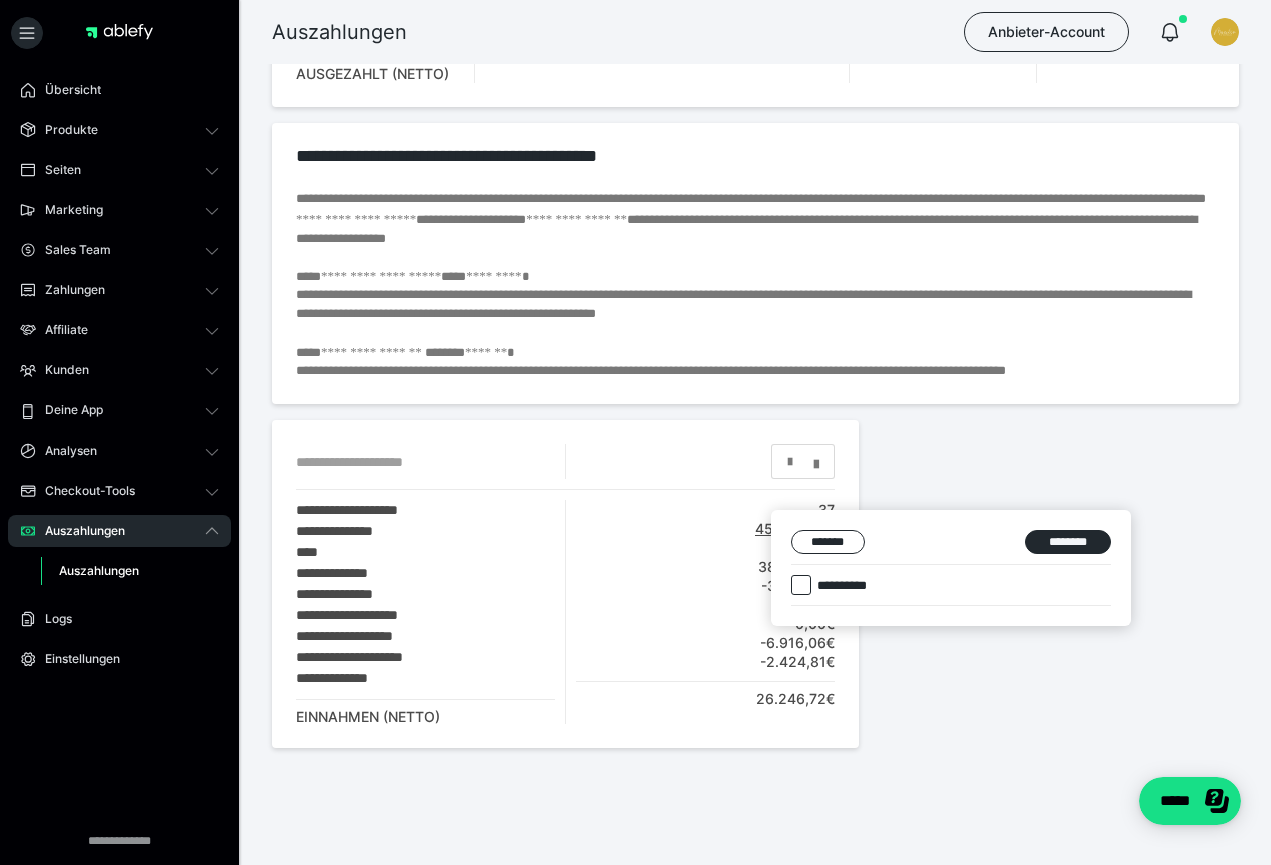 click at bounding box center (635, 432) 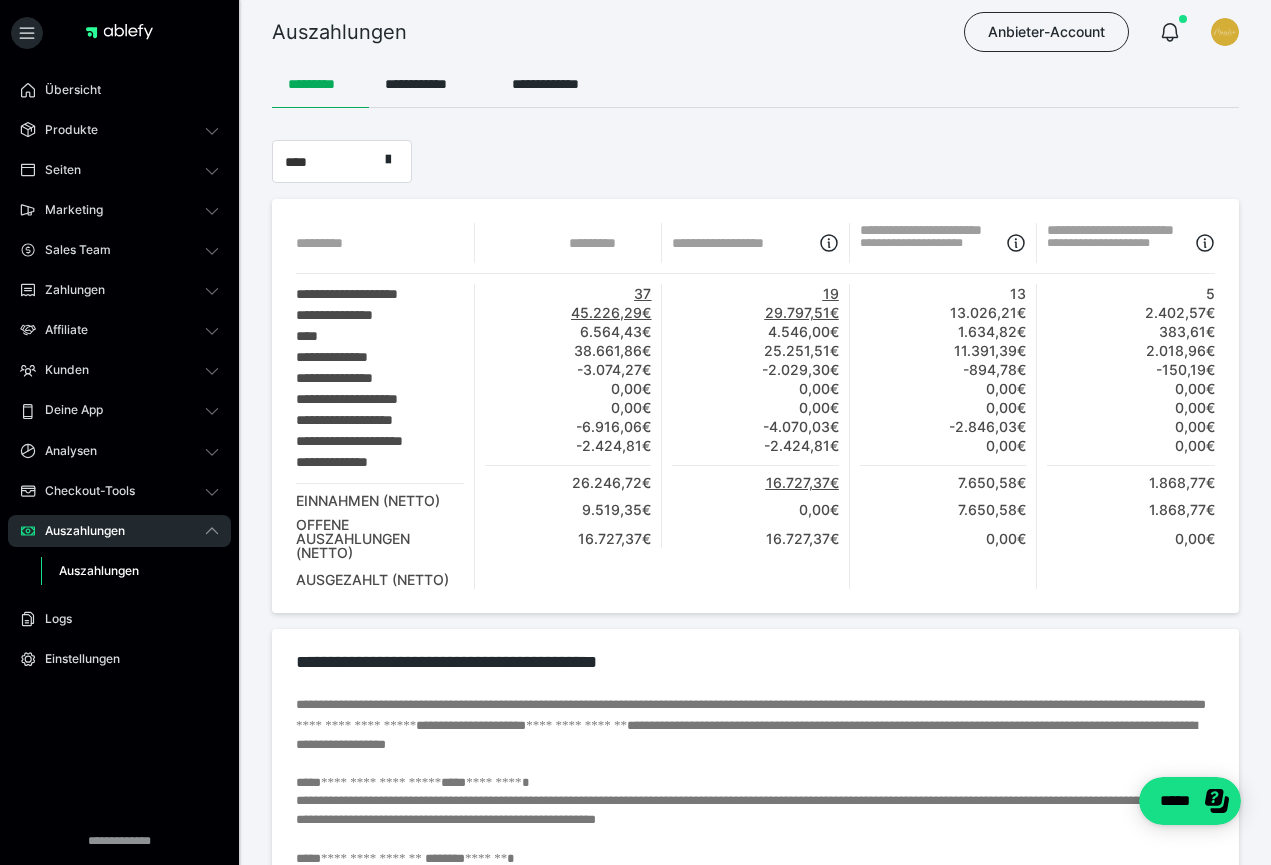 scroll, scrollTop: 0, scrollLeft: 0, axis: both 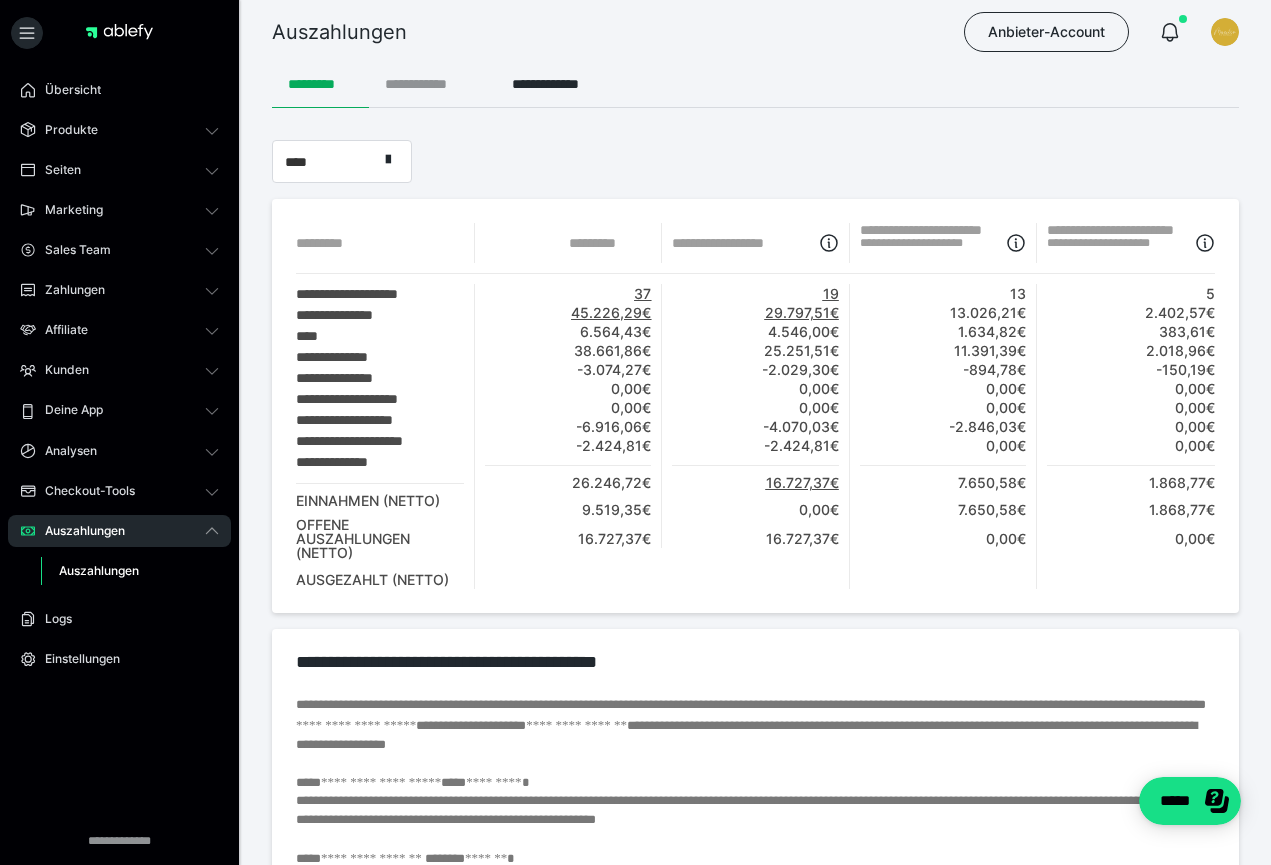 click on "**********" at bounding box center (432, 84) 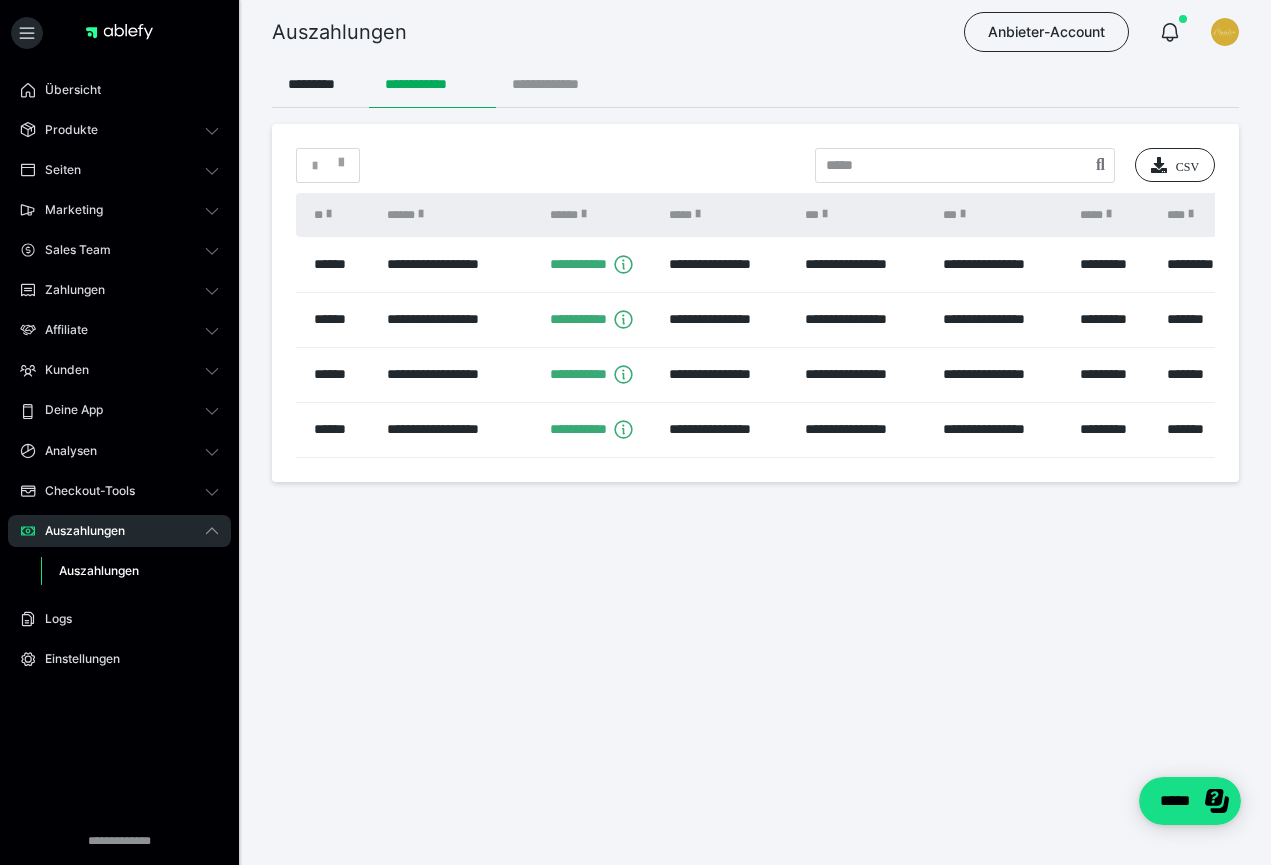 click on "**********" at bounding box center (557, 84) 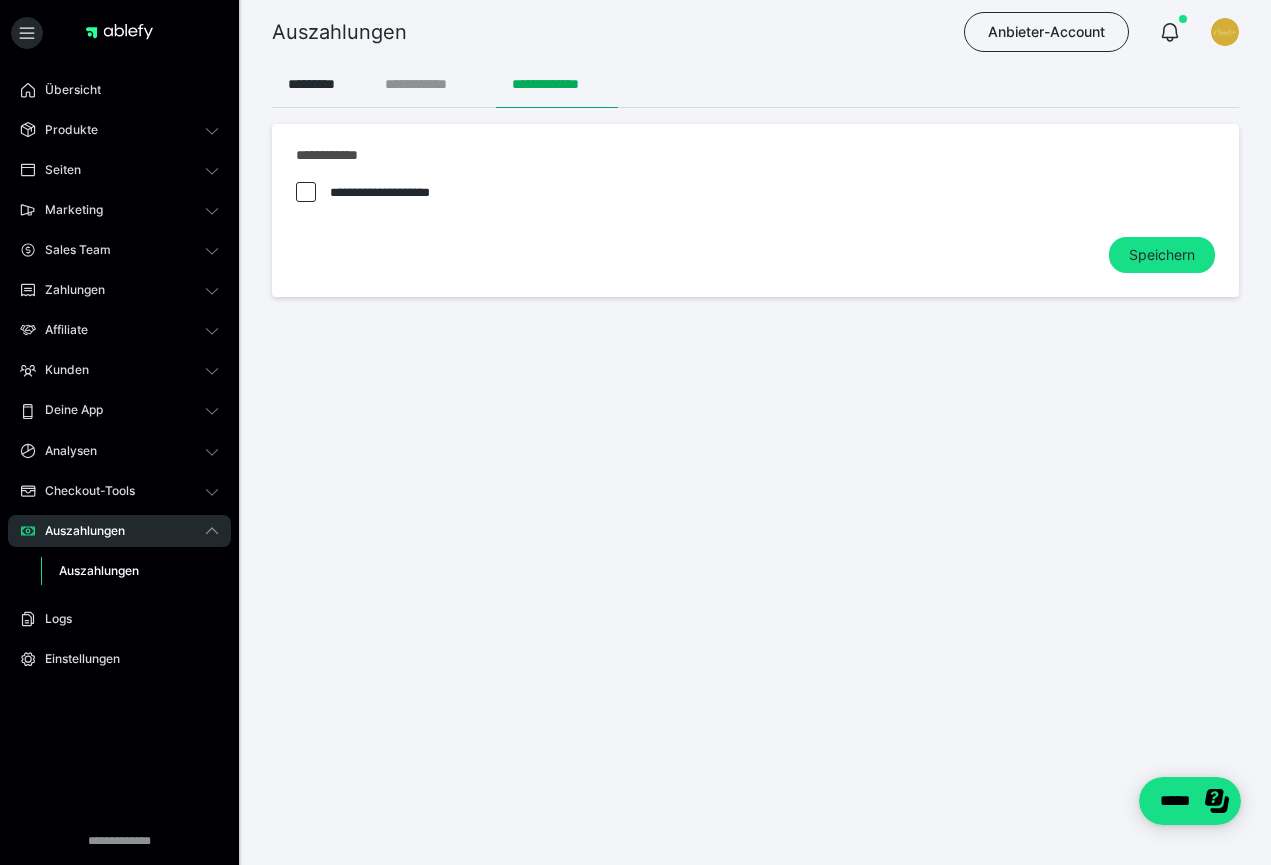 click on "**********" at bounding box center [432, 84] 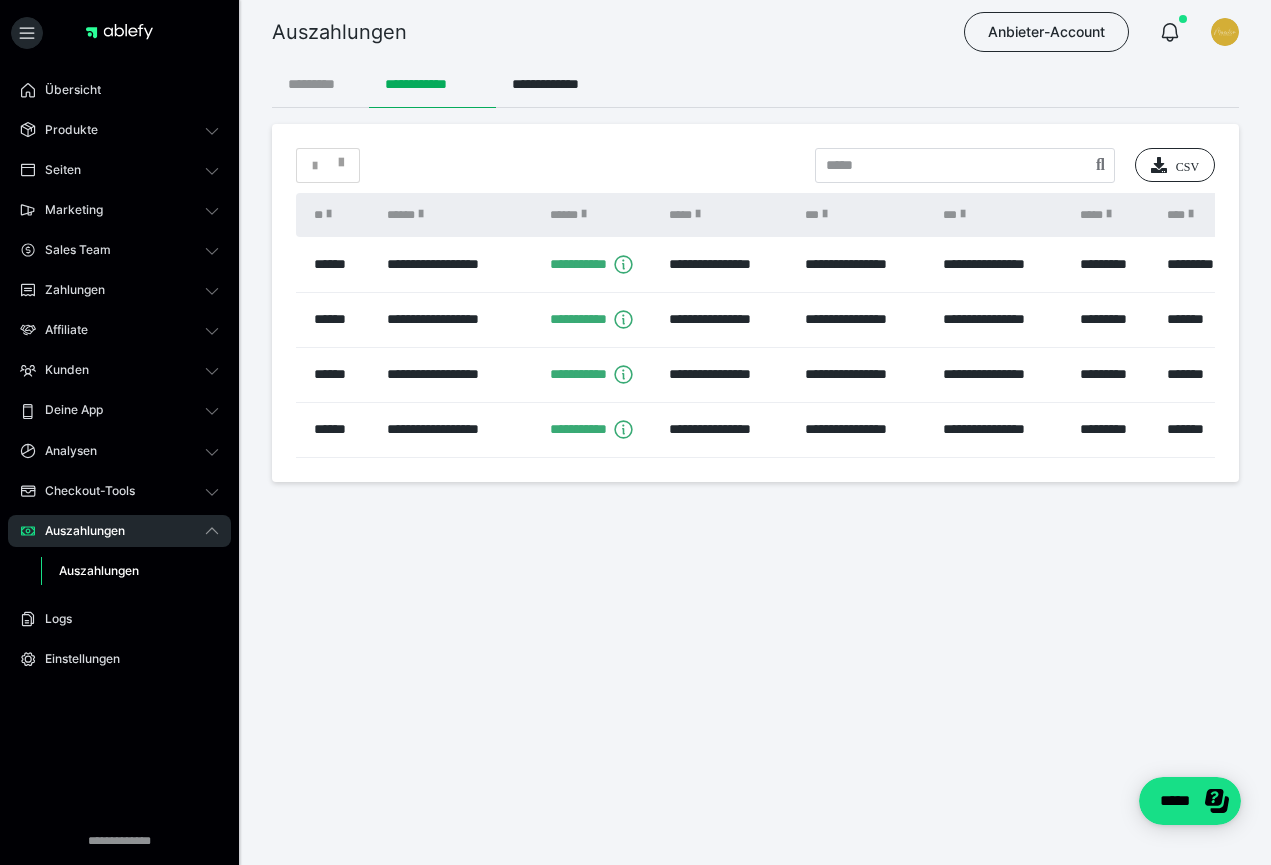 click on "*********" at bounding box center (320, 84) 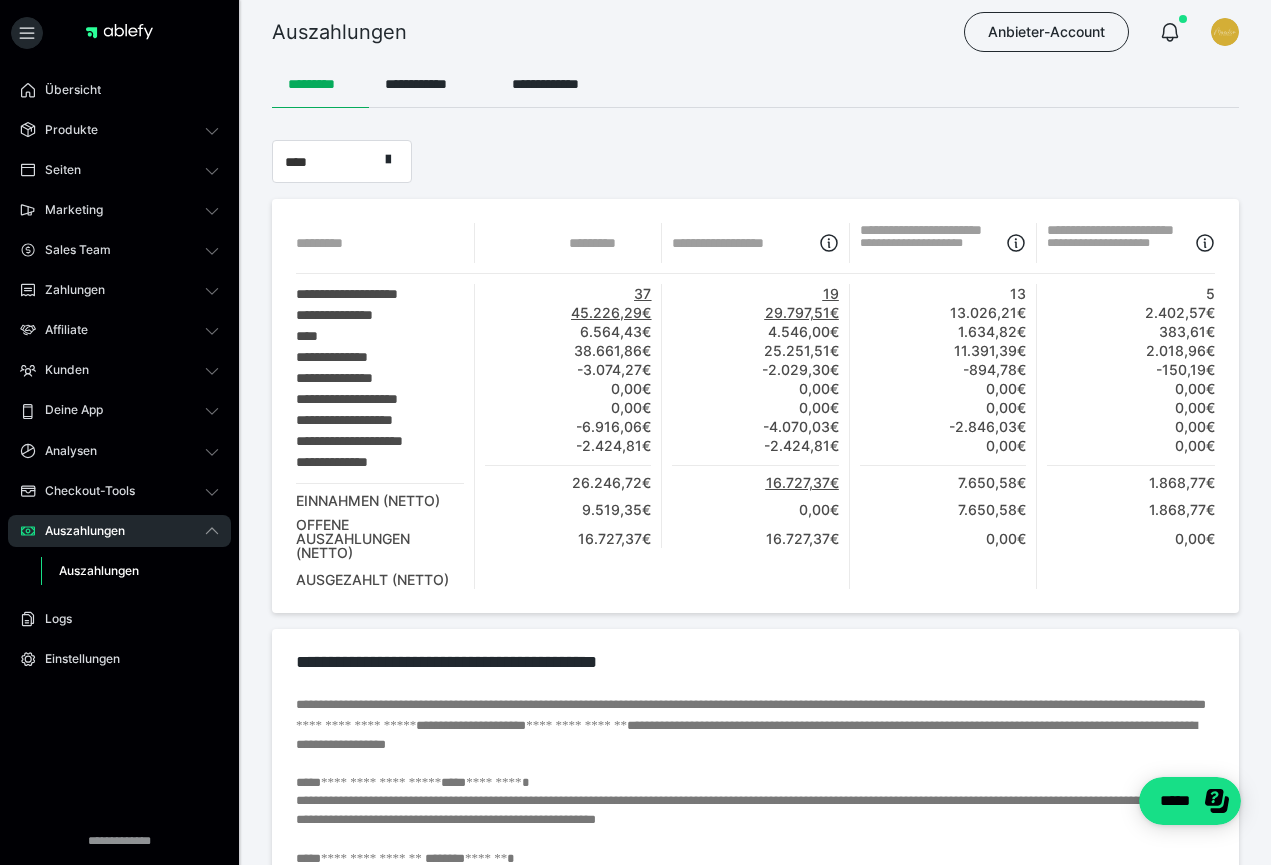 scroll, scrollTop: 0, scrollLeft: 0, axis: both 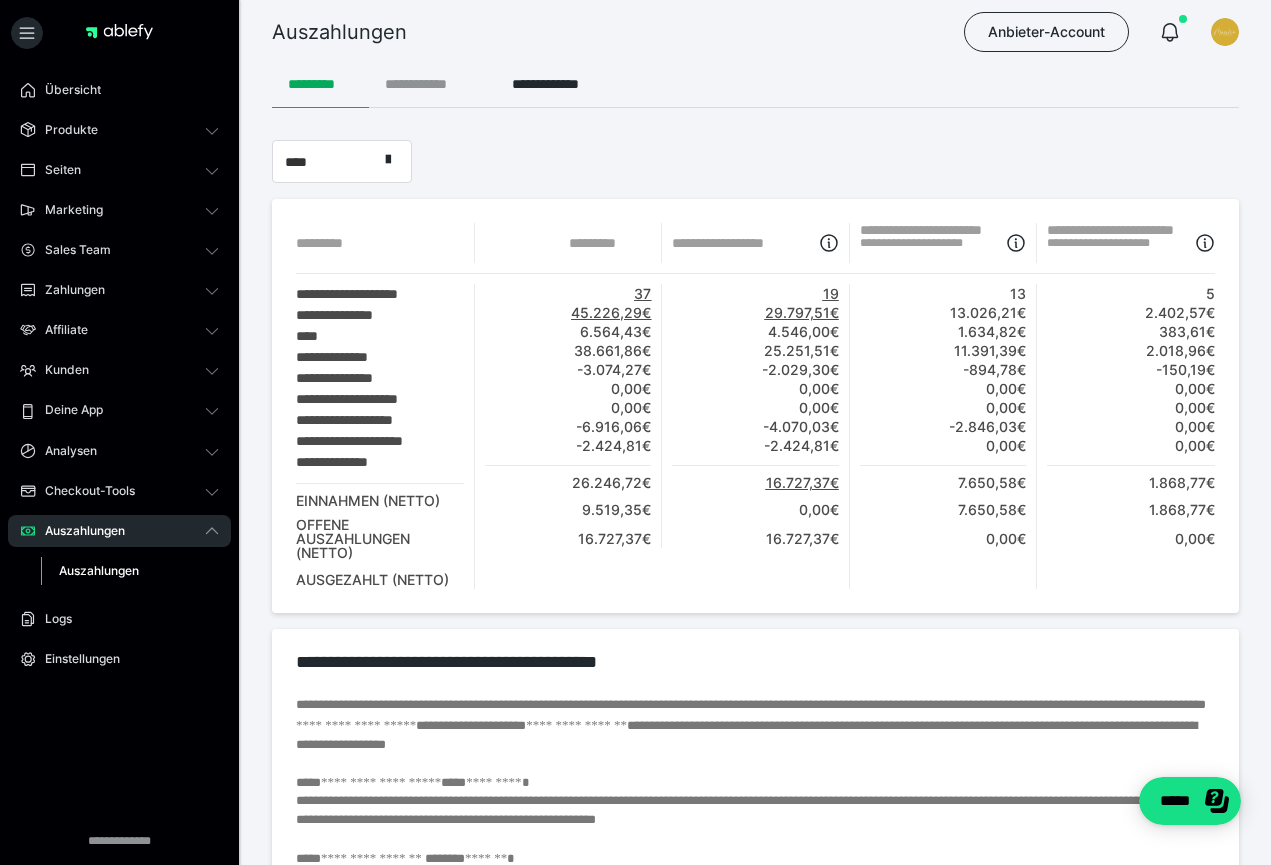 click on "**********" at bounding box center [432, 84] 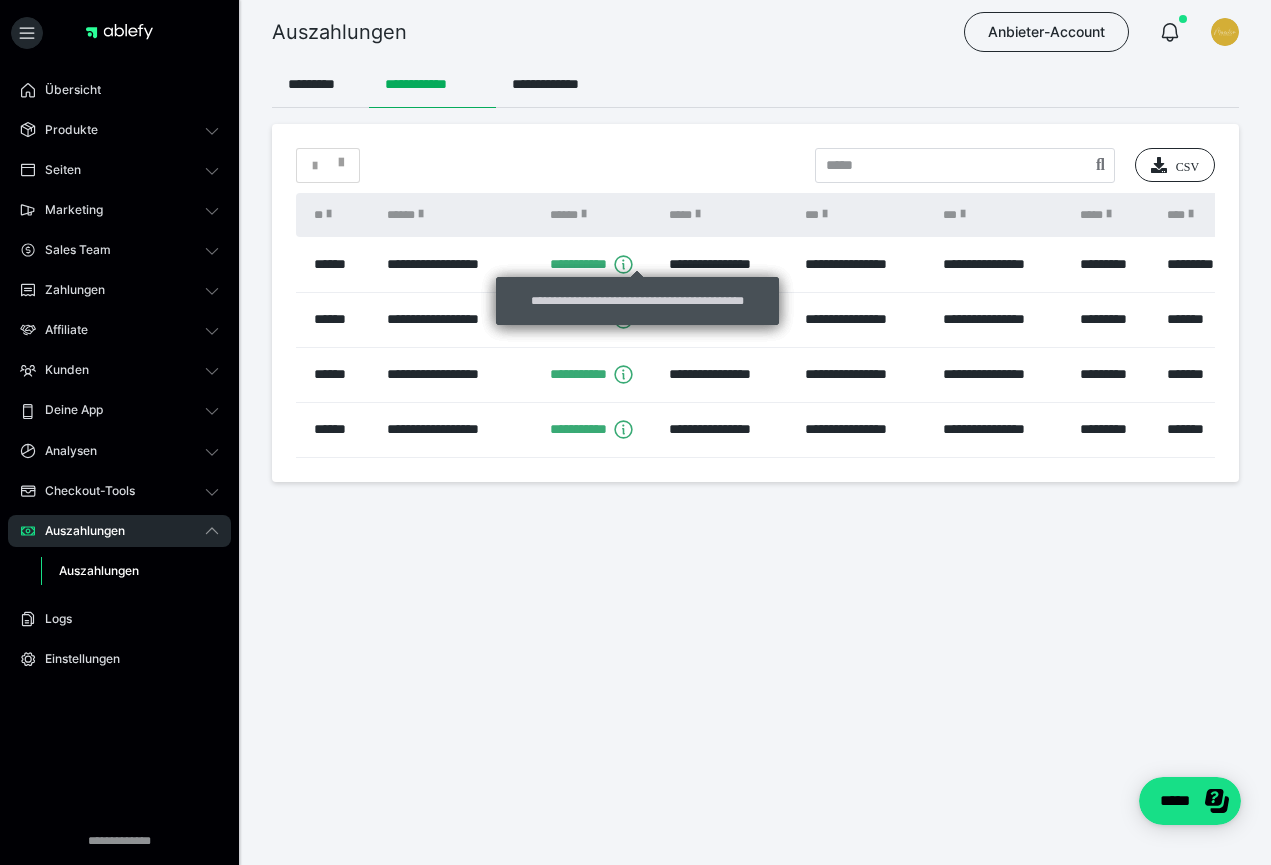 click 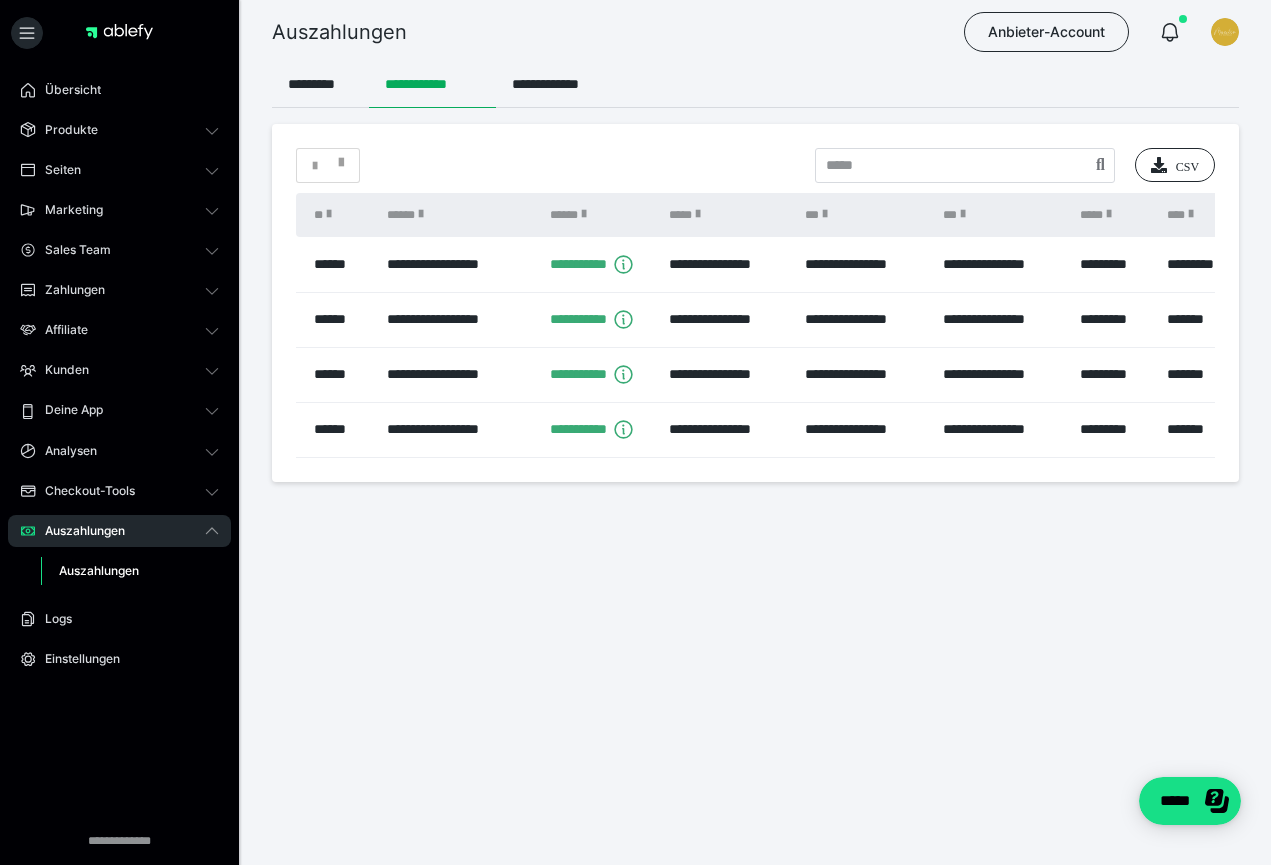 click on "**********" at bounding box center (755, 410) 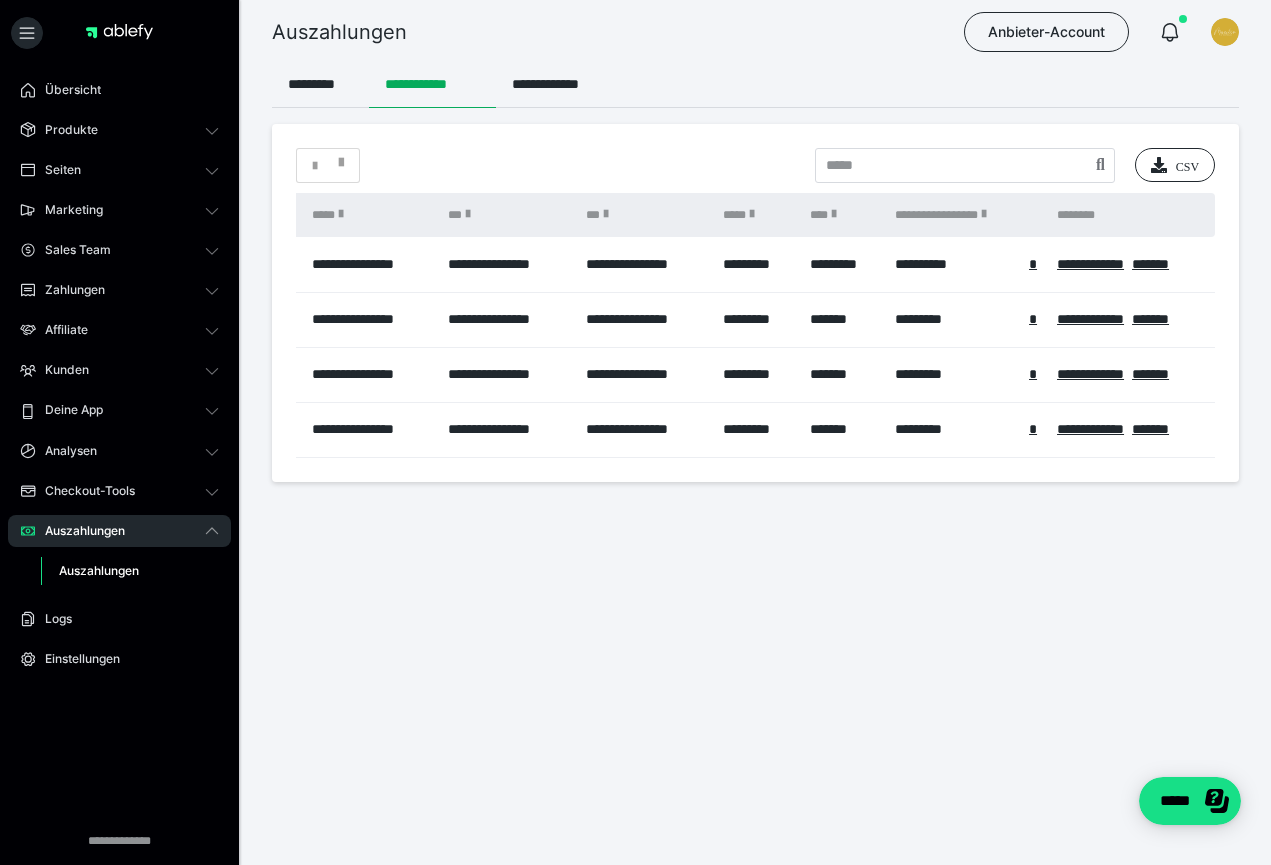 scroll, scrollTop: 0, scrollLeft: 358, axis: horizontal 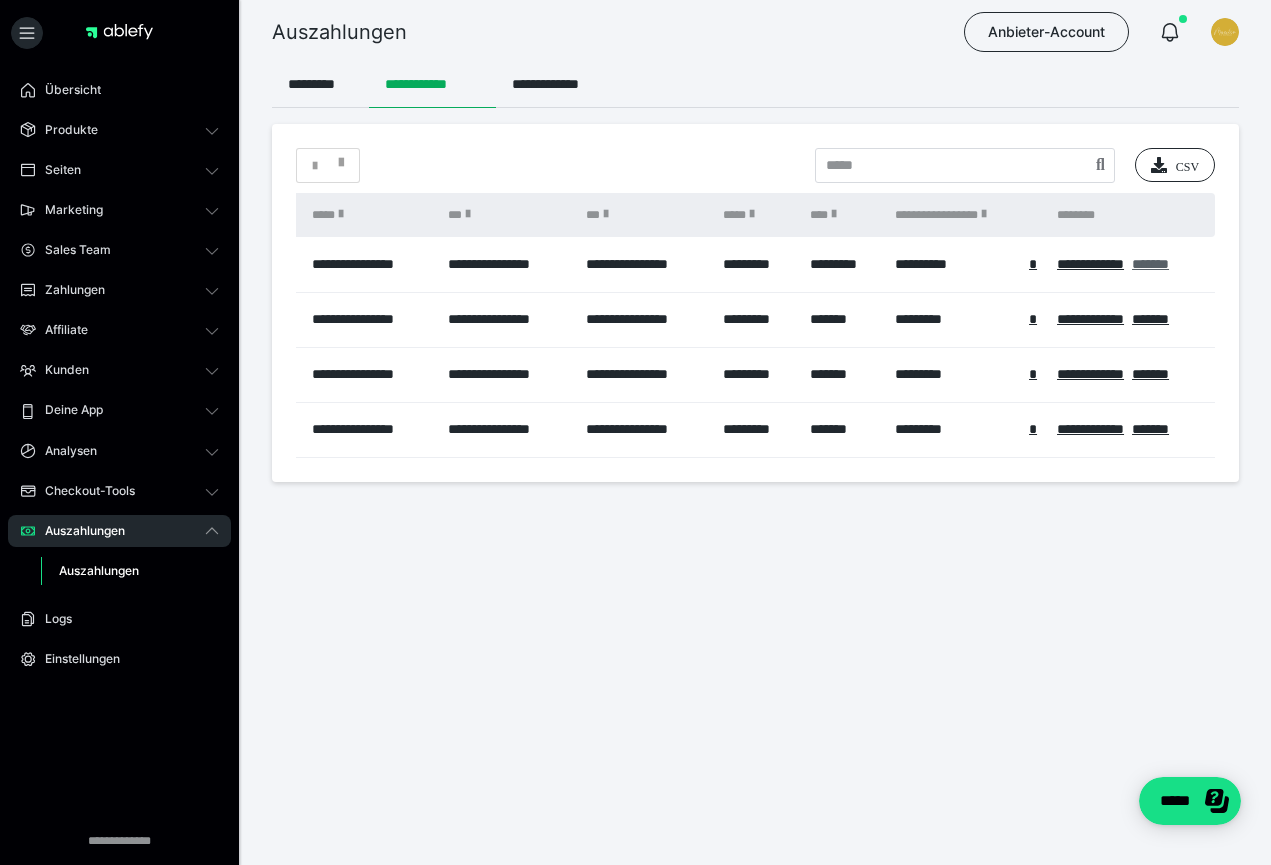 click on "*******" at bounding box center [1150, 264] 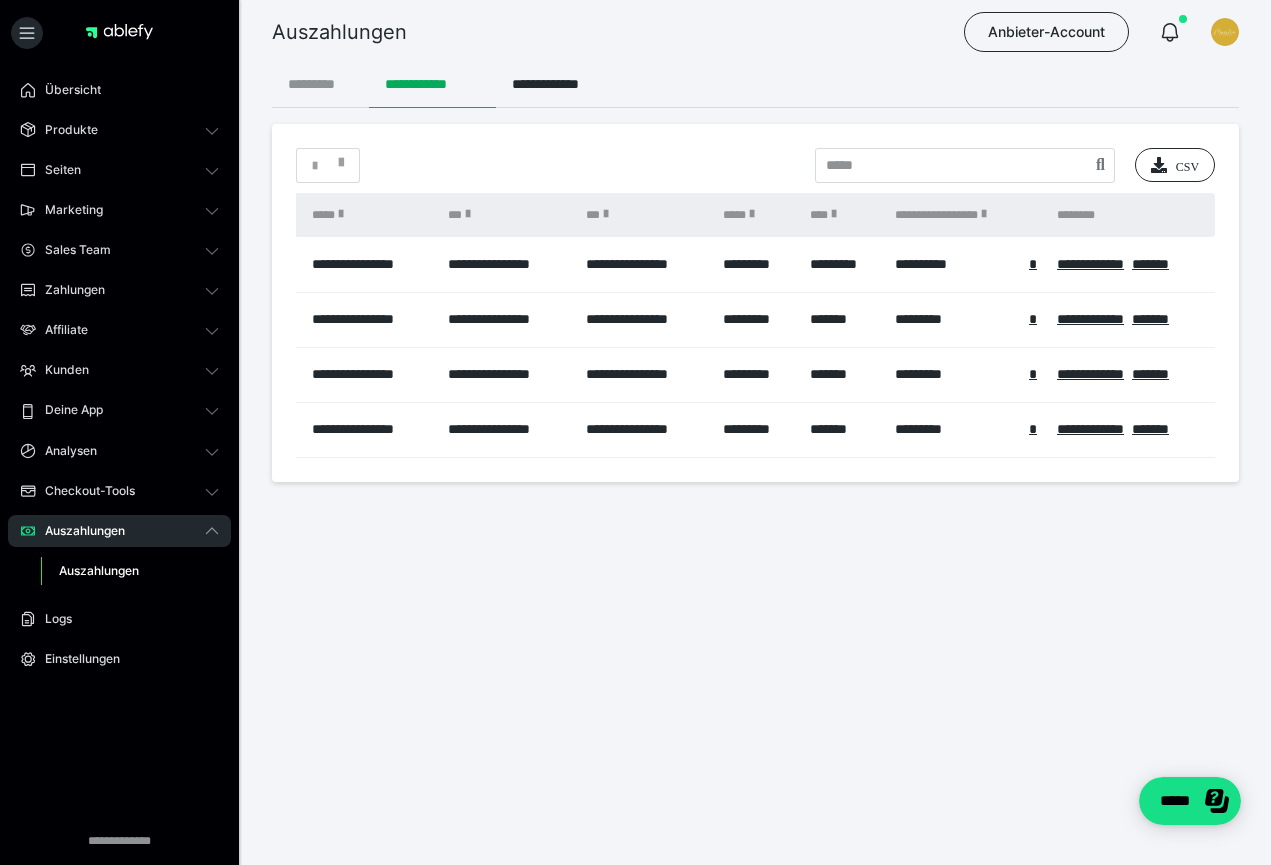 click on "*********" at bounding box center [320, 84] 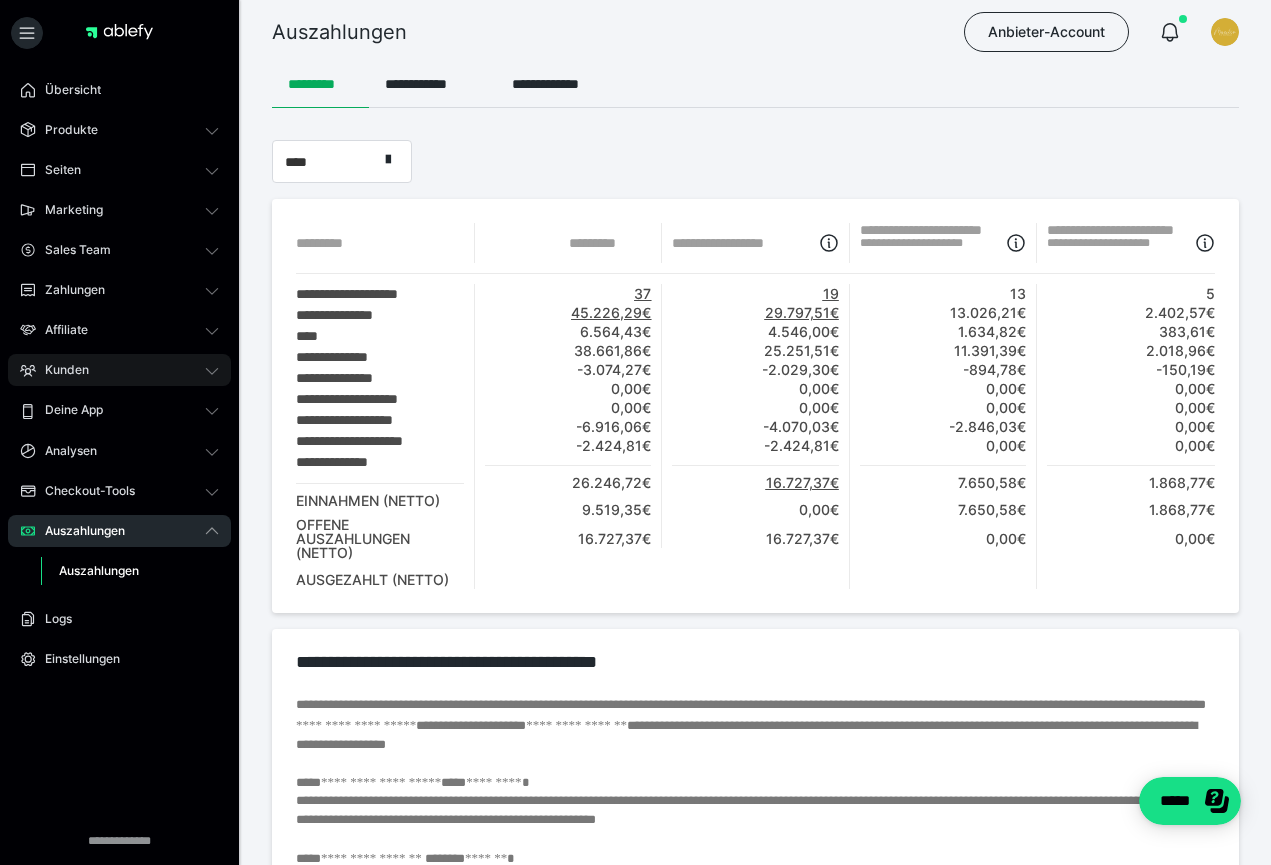 scroll, scrollTop: 0, scrollLeft: 0, axis: both 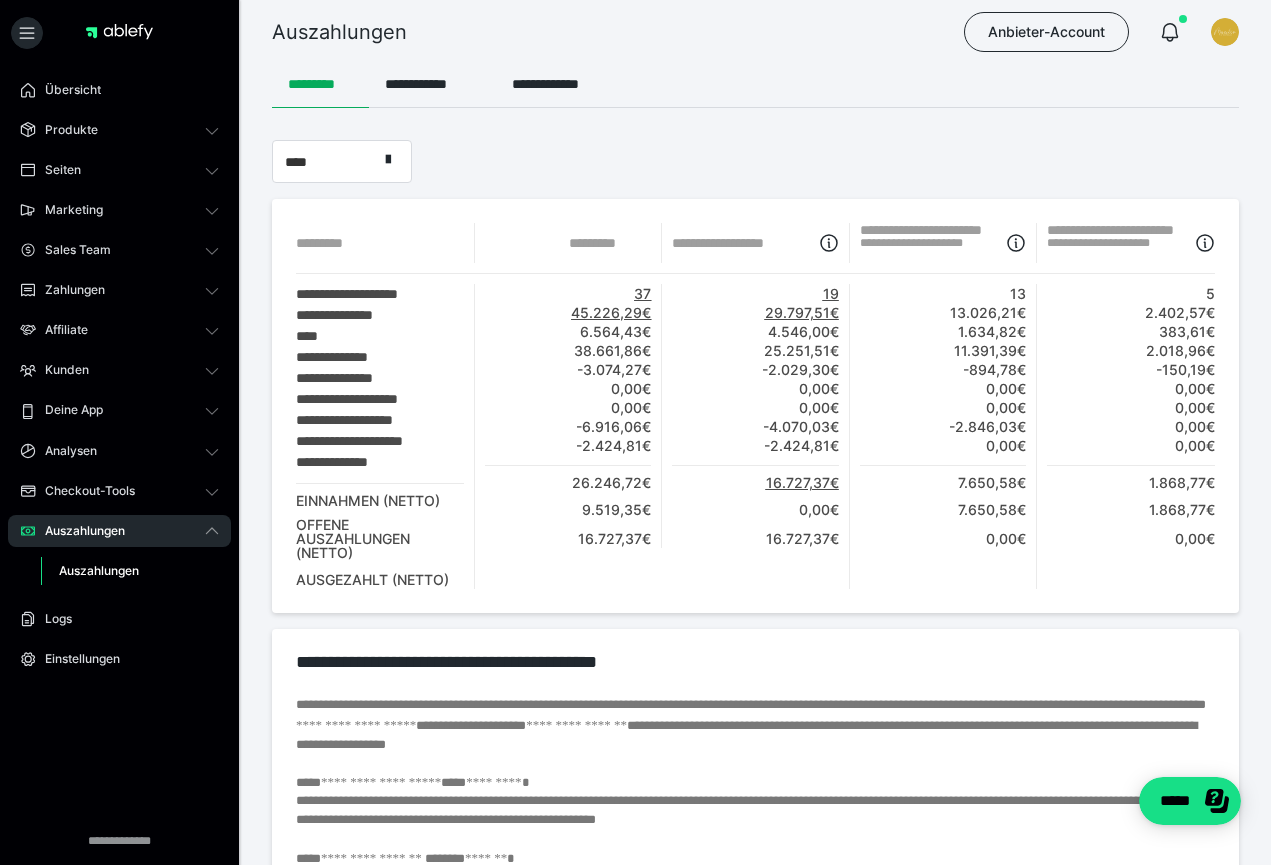 click on "Übersicht Produkte Alle Produkte Produkt-Kategorien Online-Kurs-Themes Mediathek Seiten Shop-Themes Membership-Themes ableSHARE Marketing Gutscheincodes Marketing-Tools Live-Stream-Events Content-IDs Upsell-Funnels Order Bumps Tracking-Codes E-Mail-Schnittstellen Webhooks Sales Team Deals Provisionsplan Mitglieder Zahlungen Bestellungen Fälligkeiten Transaktionen Rechnungen & Storno-Rechnungen Teilzahlungen ablefy CONNECT Mahnwesen & Inkasso Affiliate Affiliate-Programme Affiliates Statistiken Landingpages Kunden Kunden Kurs-Zugänge Membership-Zugänge E-Ticket-Bestellungen Awards Lizenzschlüssel Deine App Einstellungen IAP-Produkte Mitteilungen App-Themes Analysen Analysen Analysen 3.0 Checkout-Tools Bezahlseiten-Templates Zahlungspläne Zusatzkosten Widerrufskonditionen Zusatzfelder Zusatzfeld-Antworten Auszahlungen Auszahlungen Logs Einstellungen" at bounding box center (119, 434) 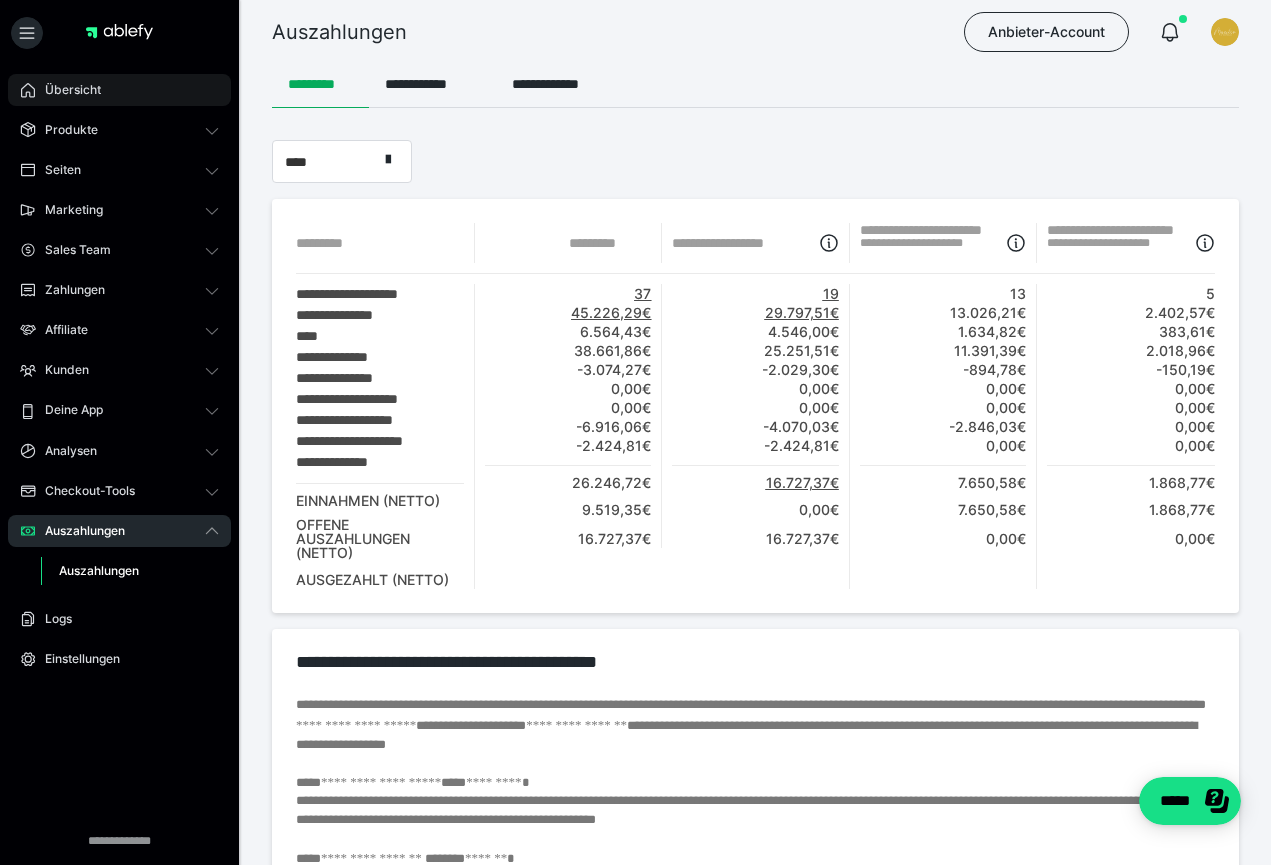 click on "Übersicht" at bounding box center (119, 90) 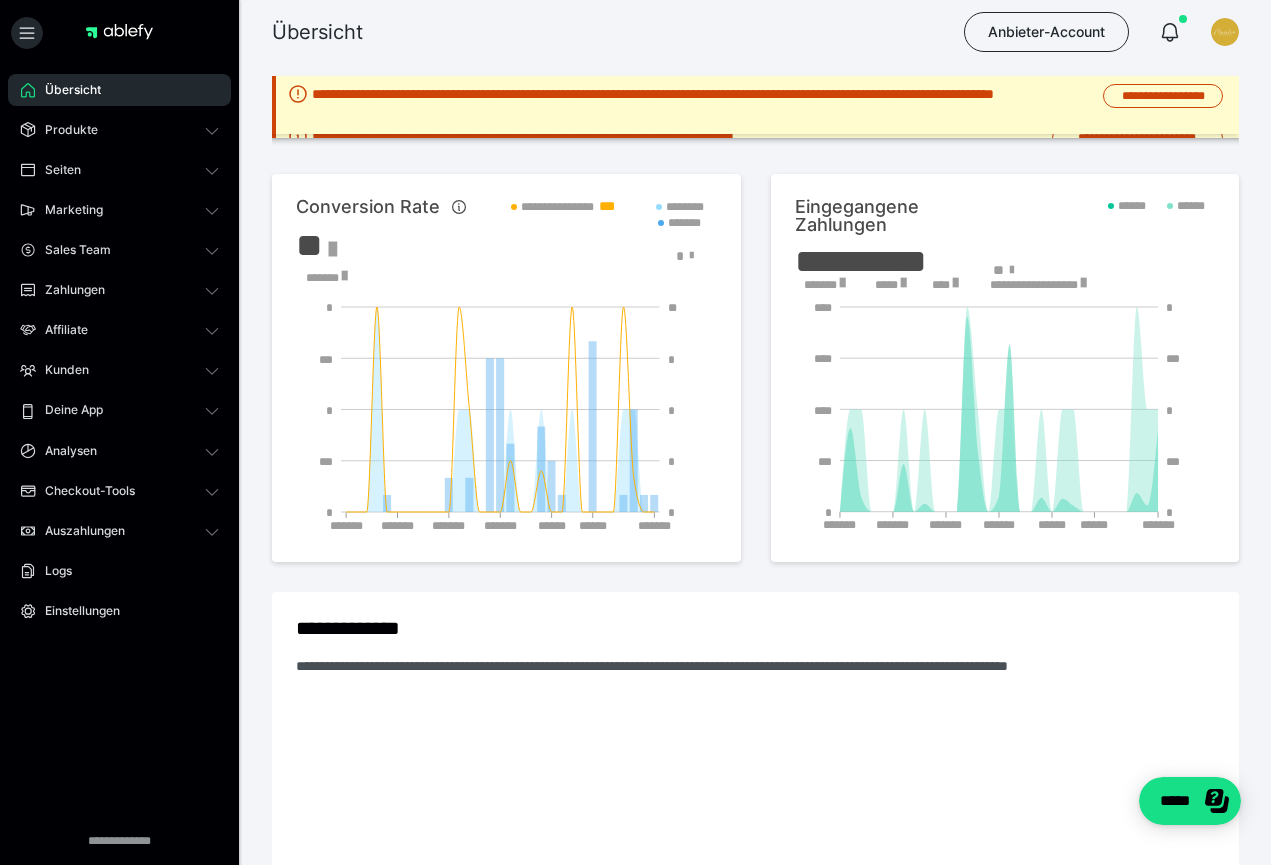 scroll, scrollTop: 0, scrollLeft: 0, axis: both 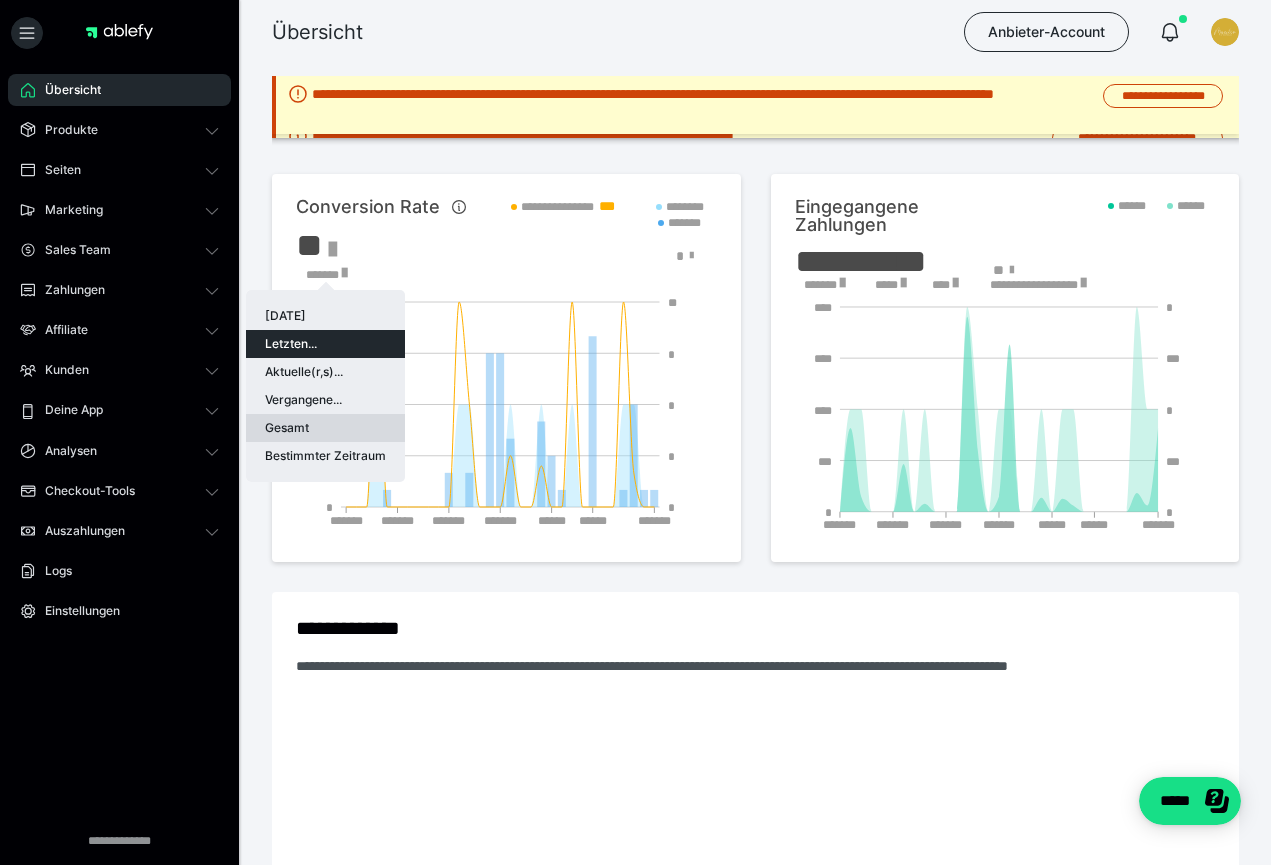 click on "Gesamt" at bounding box center (325, 428) 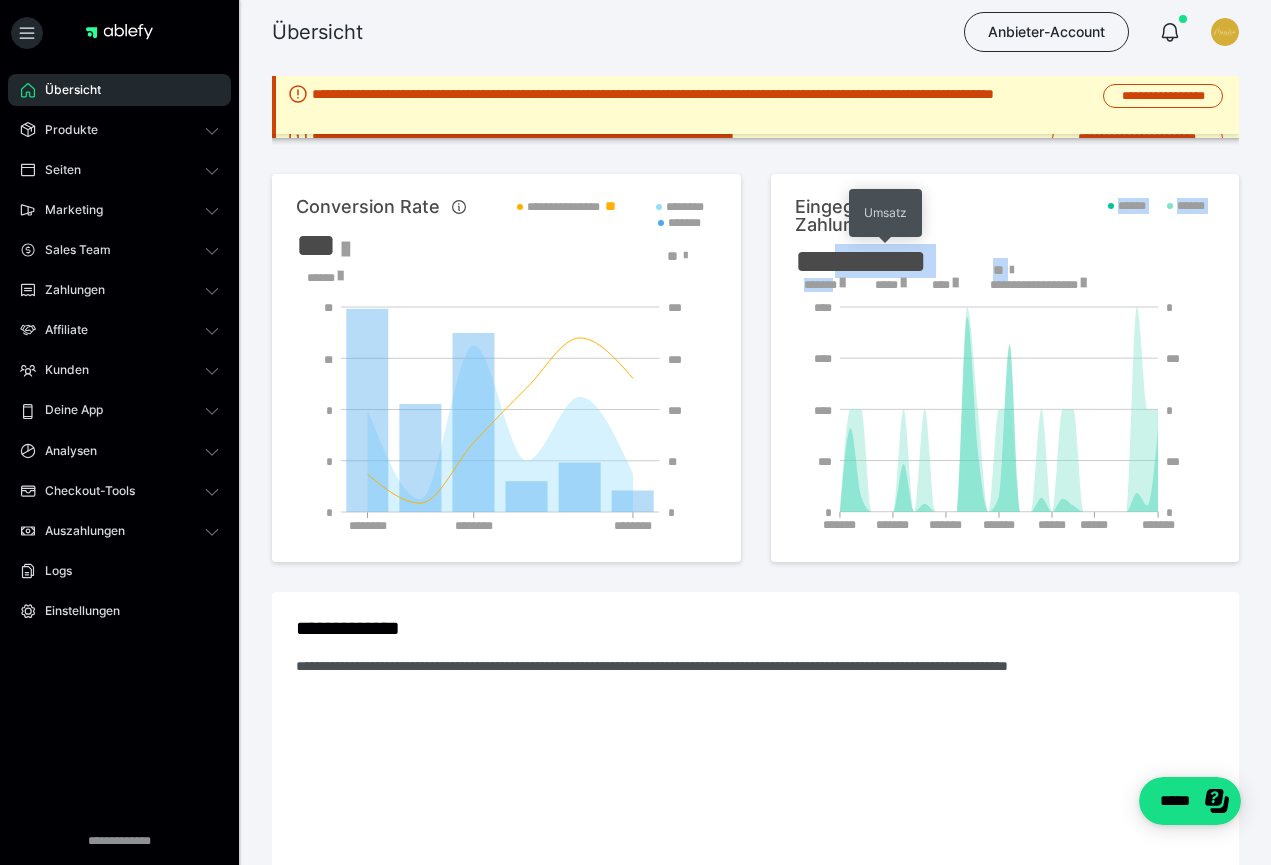 click on "**********" at bounding box center (1005, 368) 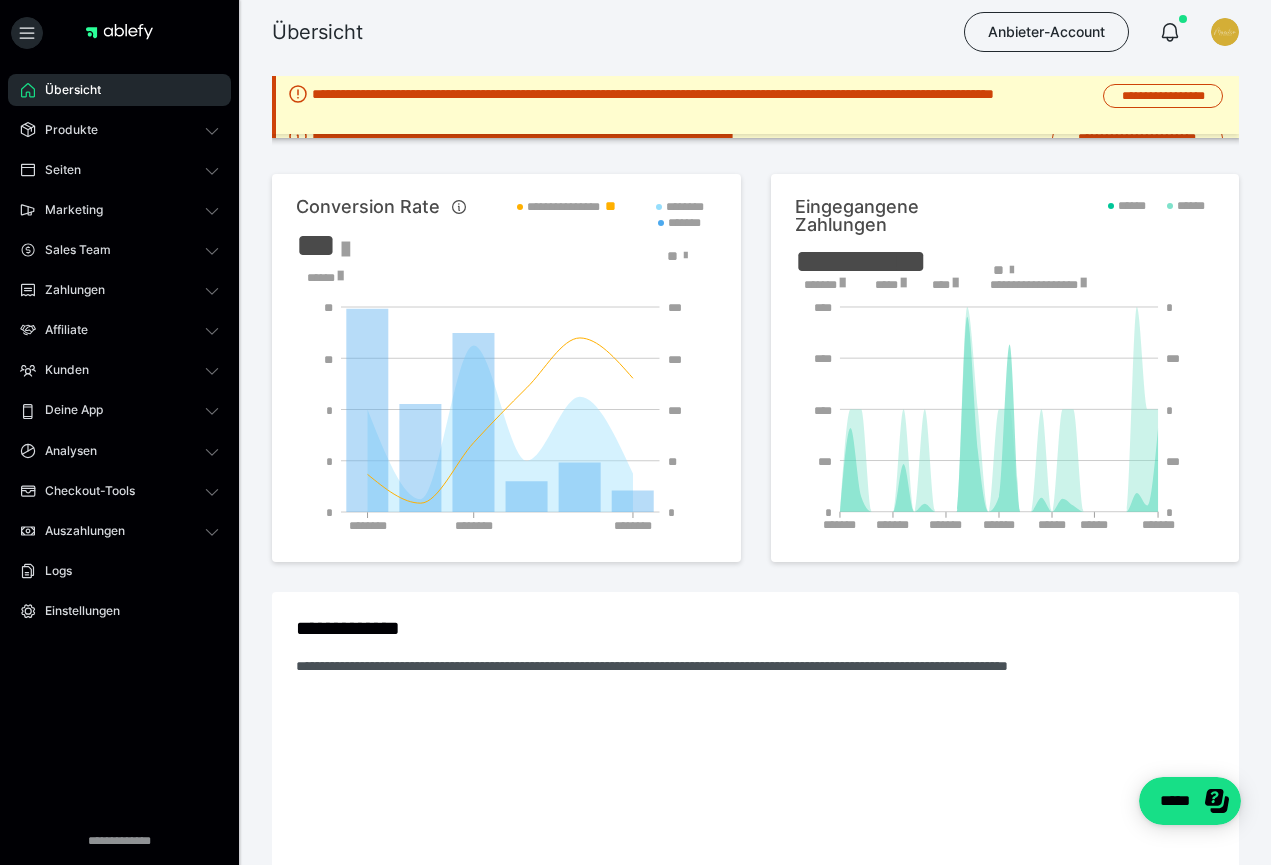 click on "*******" at bounding box center (825, 285) 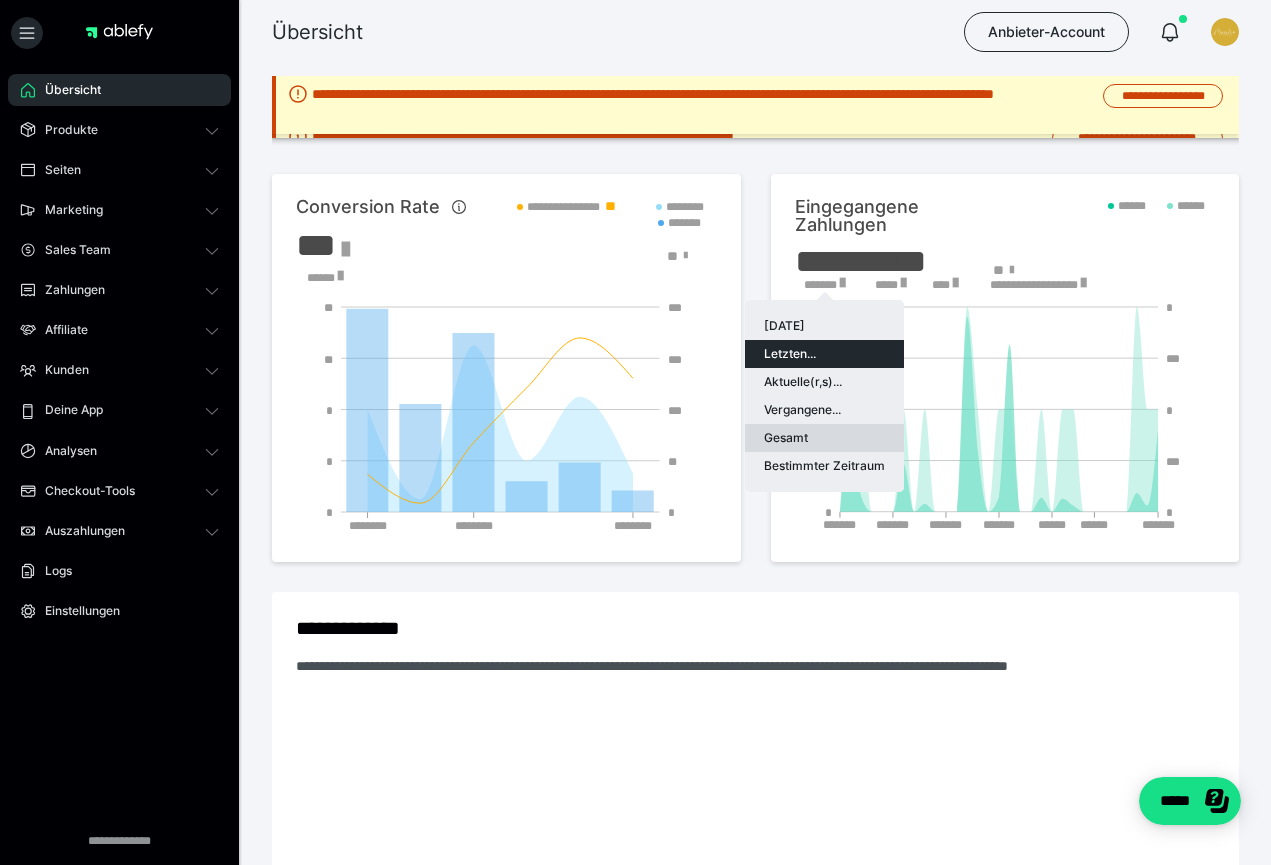 click on "Gesamt" at bounding box center [824, 438] 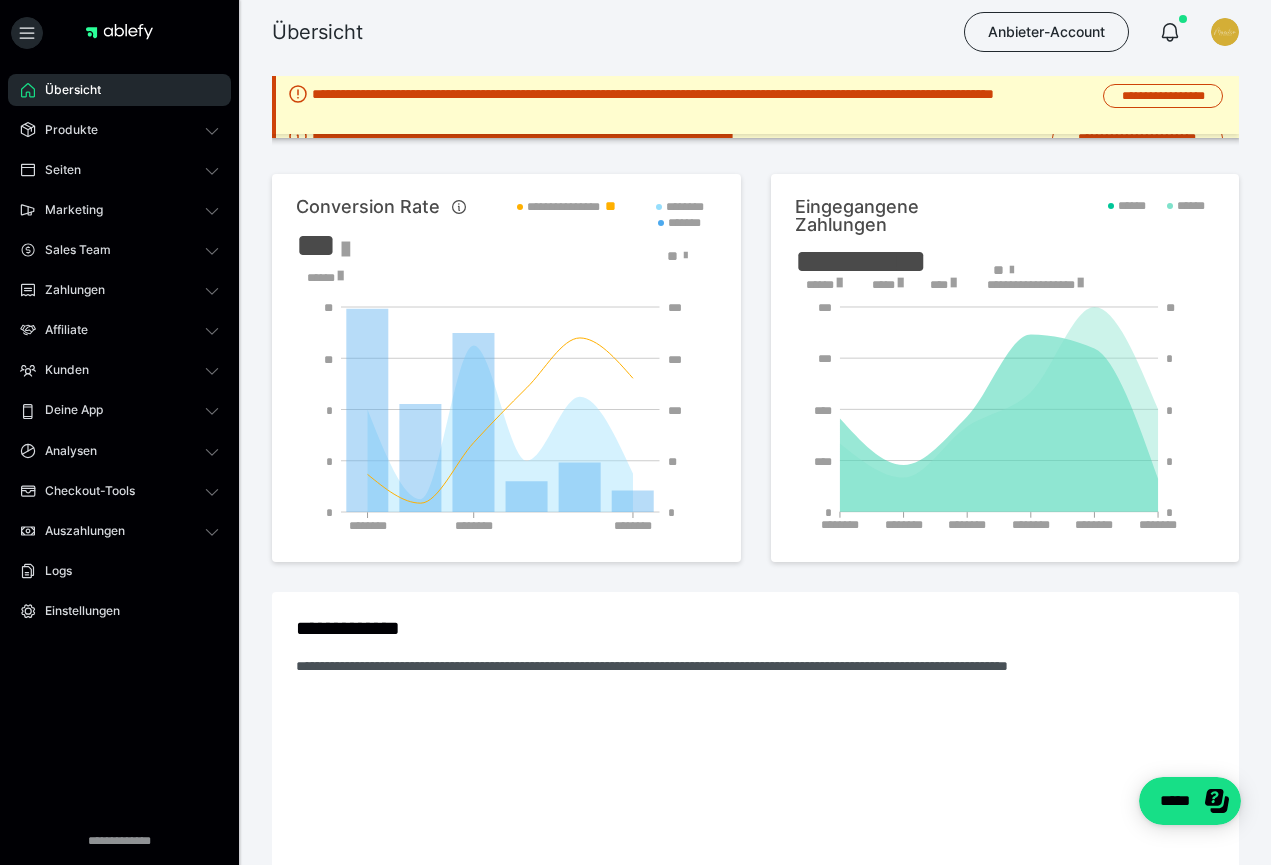 scroll, scrollTop: 0, scrollLeft: 0, axis: both 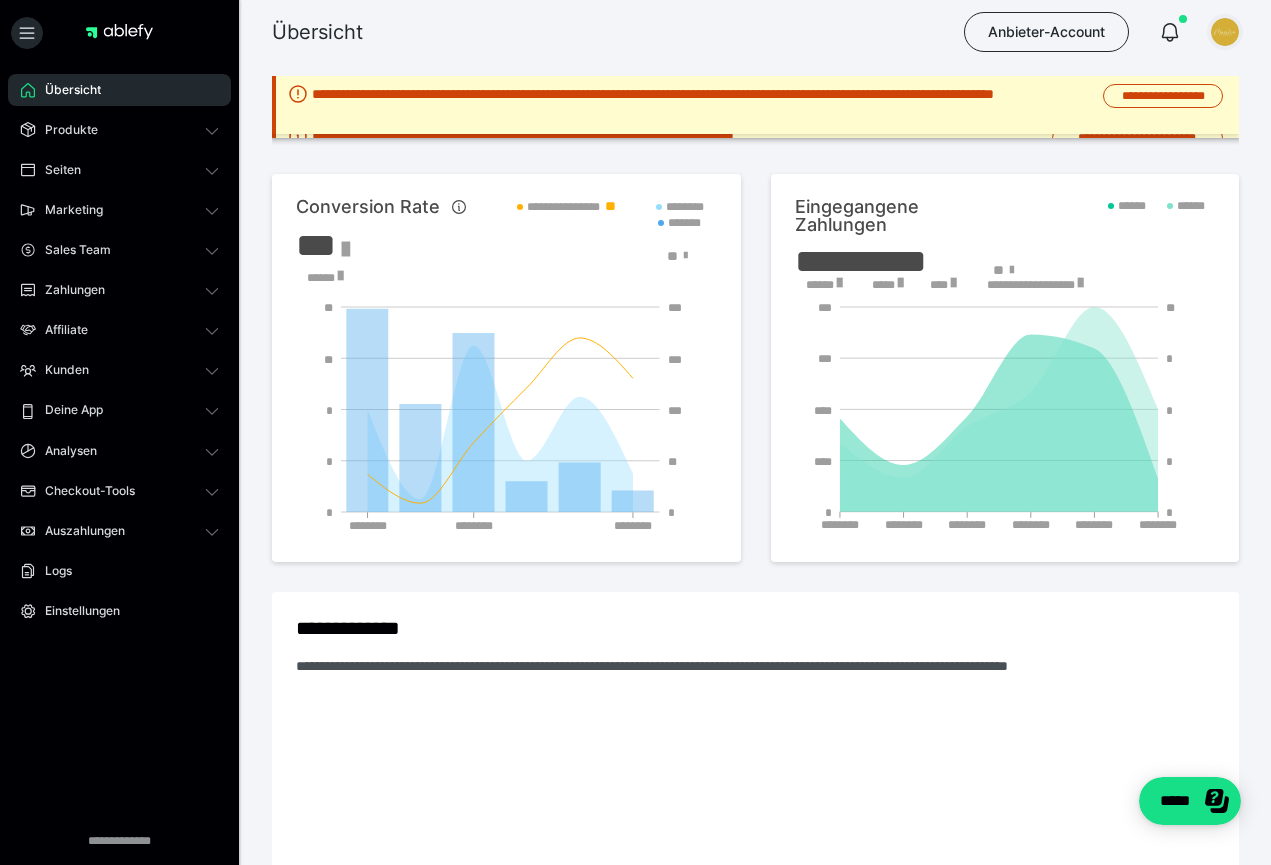 click at bounding box center (1225, 32) 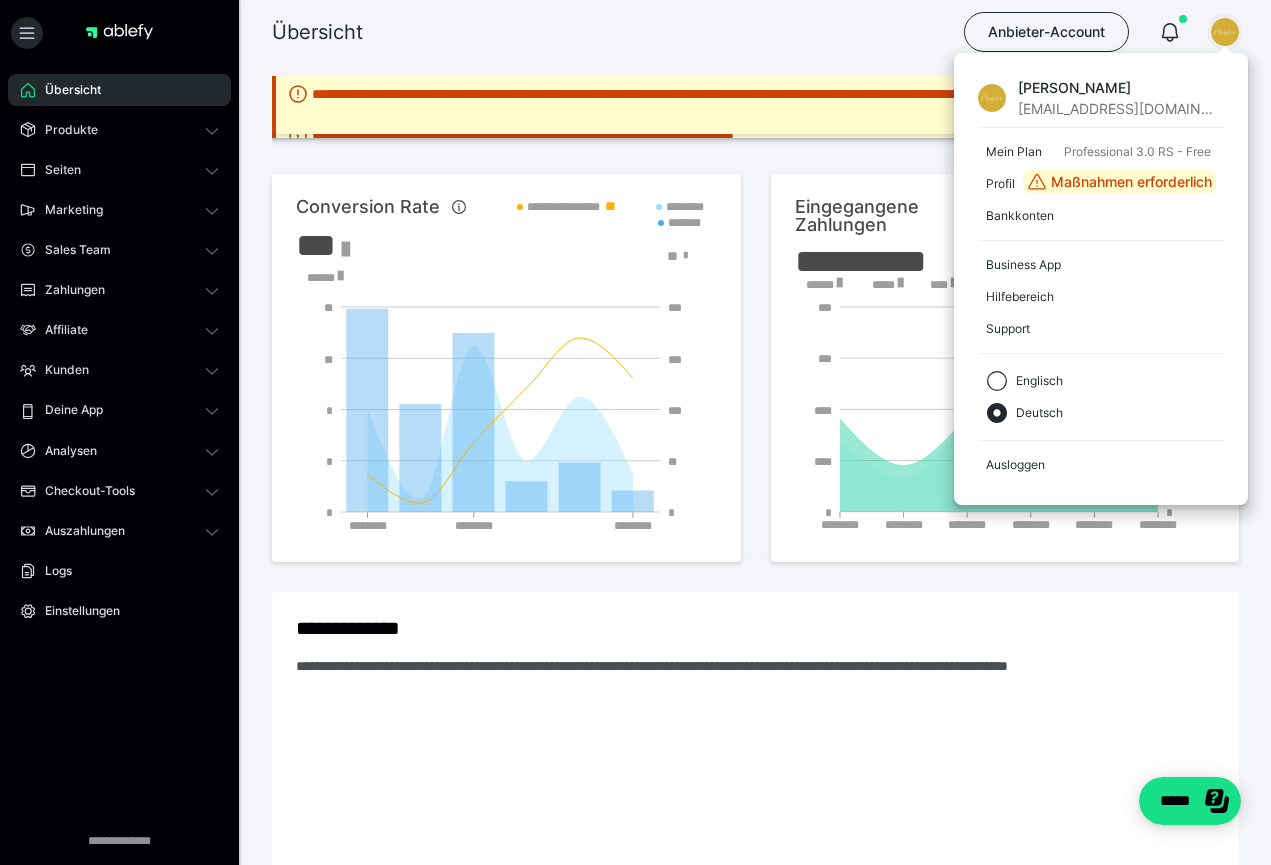 click on "Übersicht Anbieter-Account [PERSON_NAME] [EMAIL_ADDRESS][DOMAIN_NAME] Mein Plan Professional 3.0 RS - Free Profil Maßnahmen erforderlich Bankkonten Business App Hilfebereich Support Englisch Deutsch Ausloggen" at bounding box center (635, 32) 